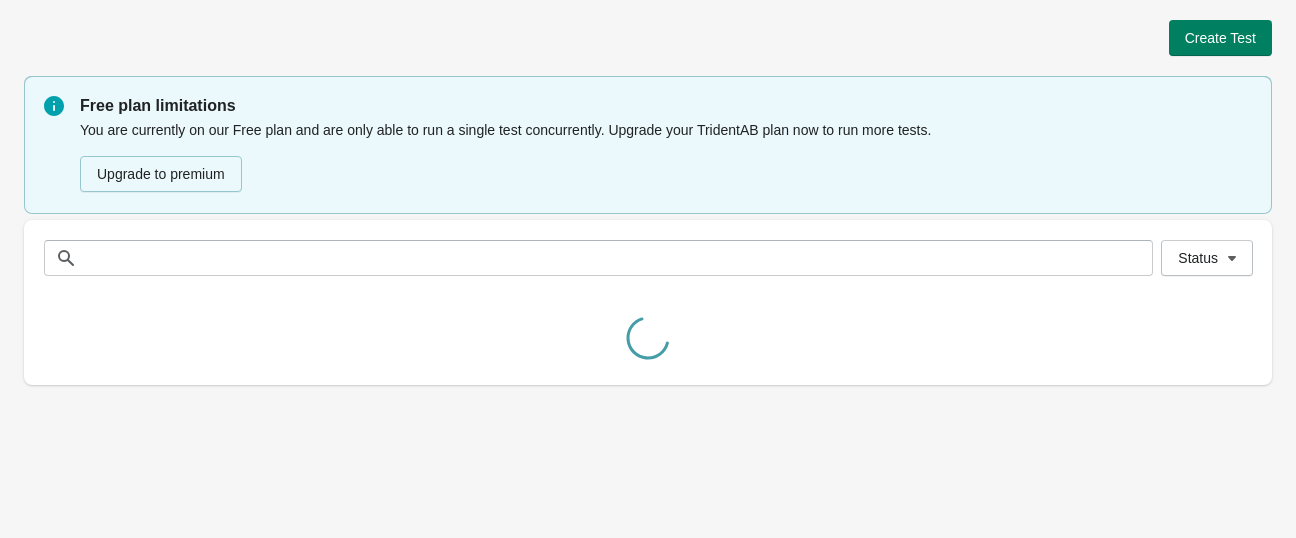 scroll, scrollTop: 0, scrollLeft: 0, axis: both 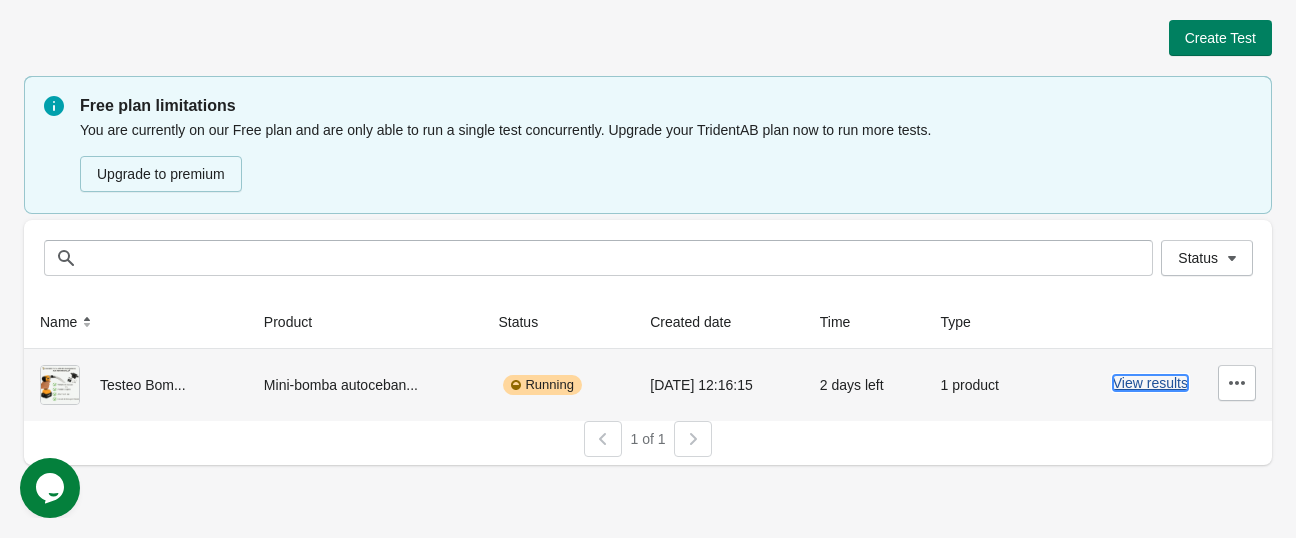 click on "View results" at bounding box center (1150, 383) 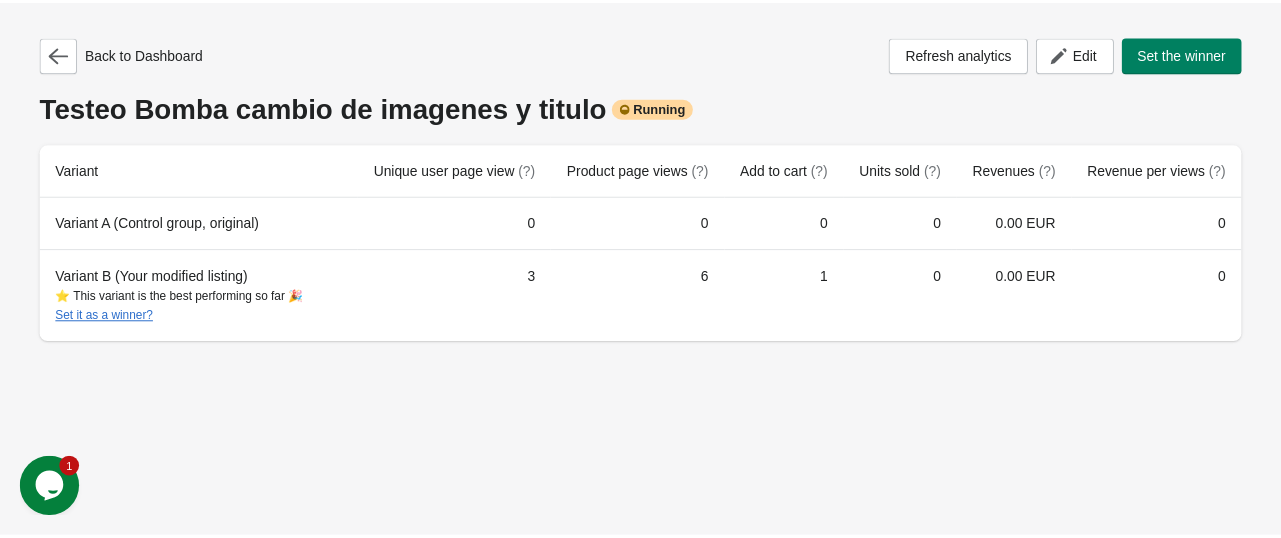 scroll, scrollTop: 0, scrollLeft: 0, axis: both 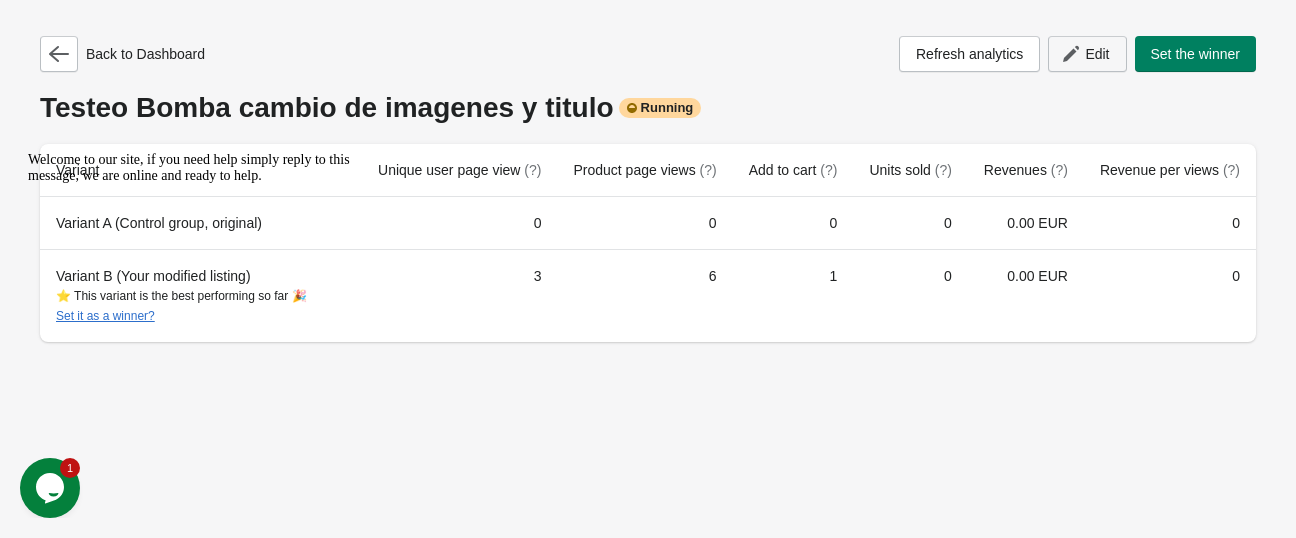 click on "Edit" at bounding box center (1097, 54) 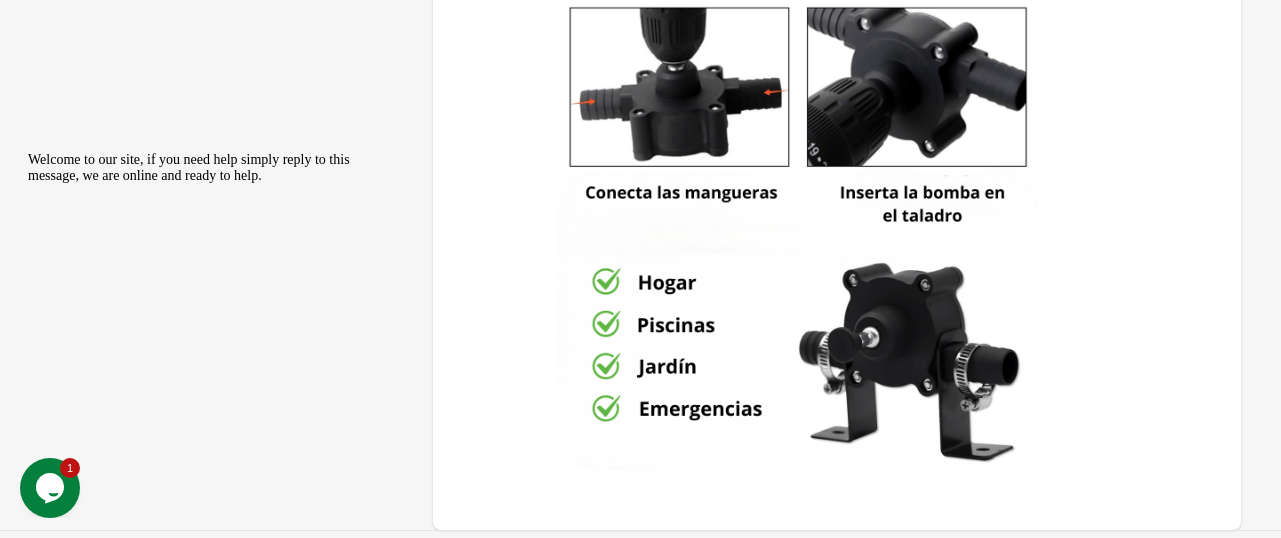 scroll, scrollTop: 2100, scrollLeft: 0, axis: vertical 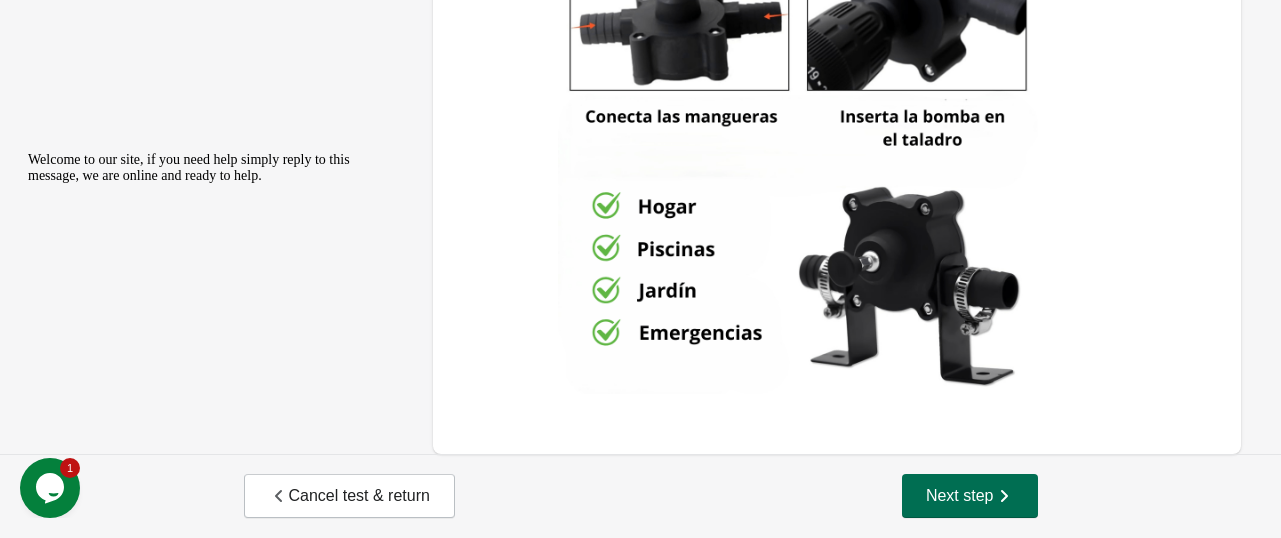 click on "Next step" at bounding box center (970, 496) 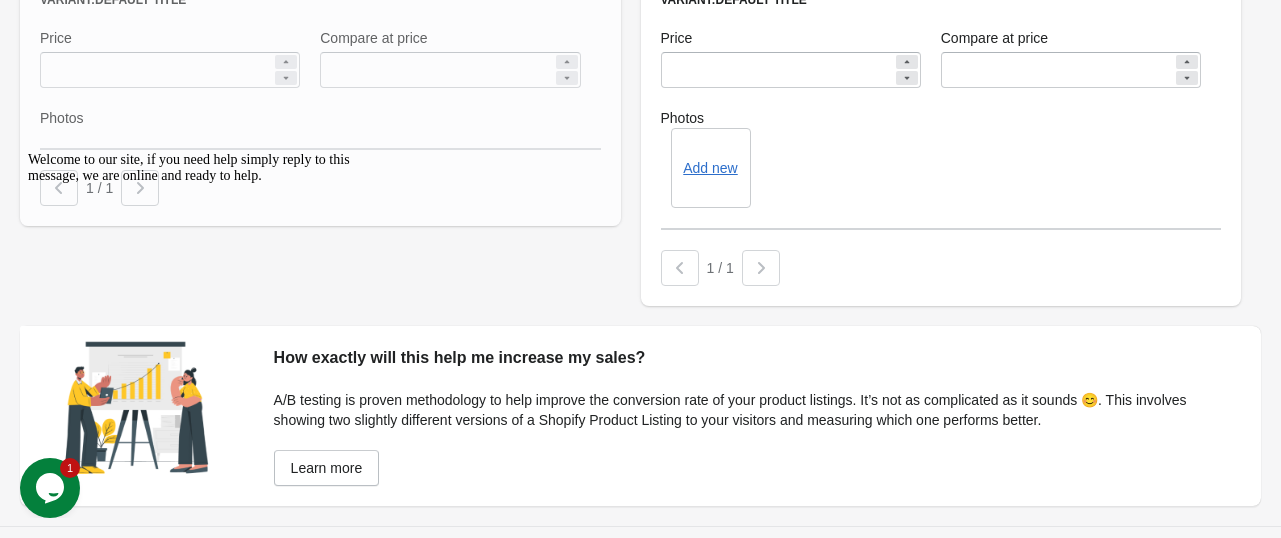 scroll, scrollTop: 3098, scrollLeft: 0, axis: vertical 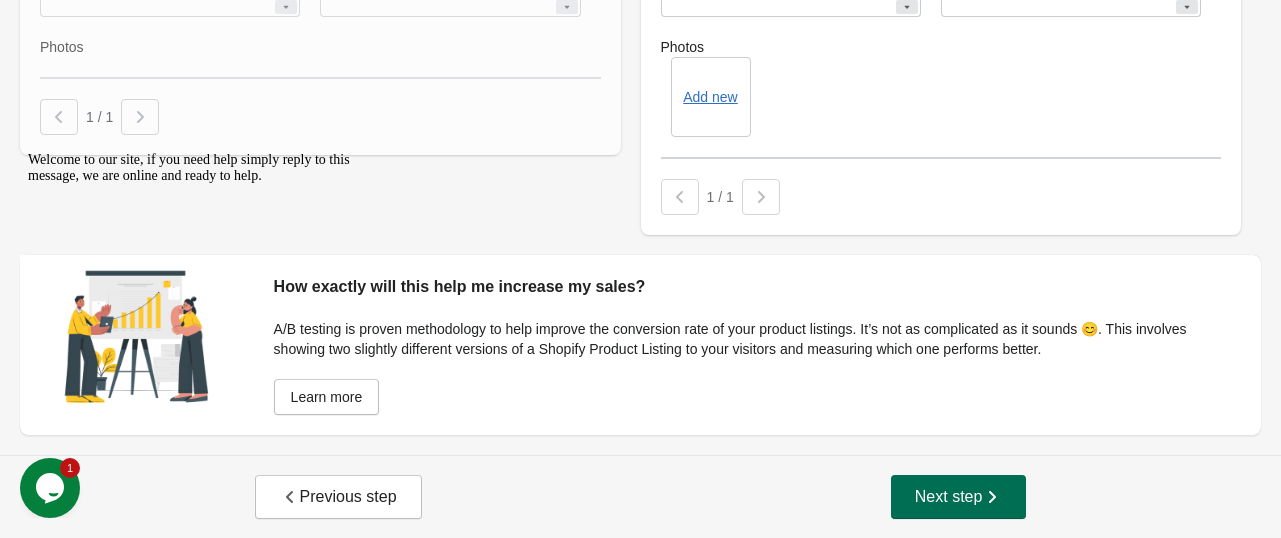 click on "Next step" at bounding box center (959, 497) 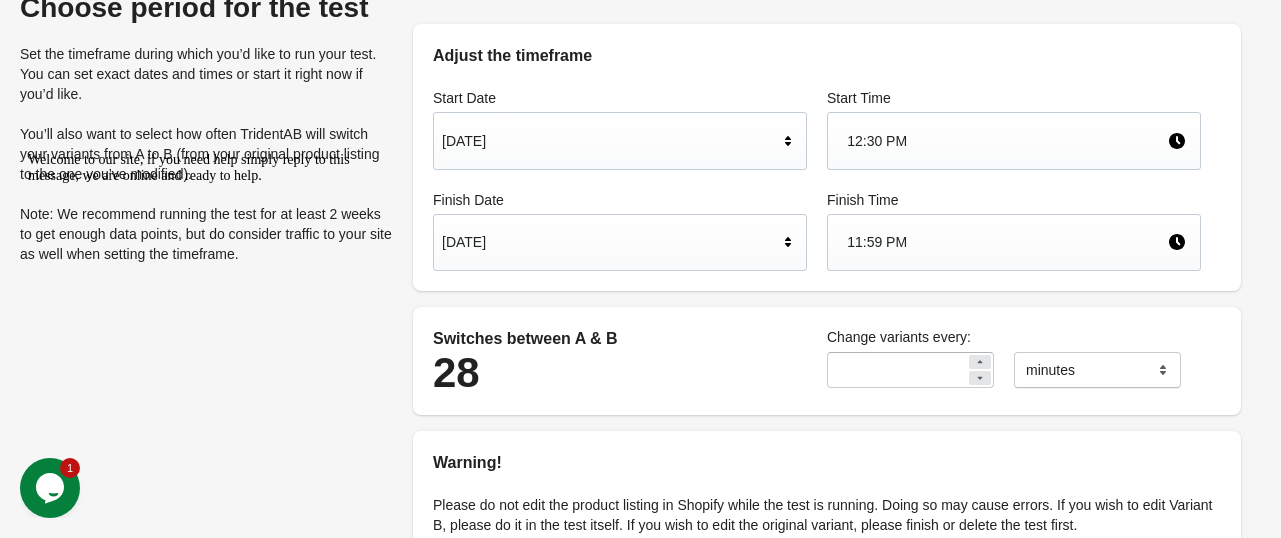 scroll, scrollTop: 100, scrollLeft: 0, axis: vertical 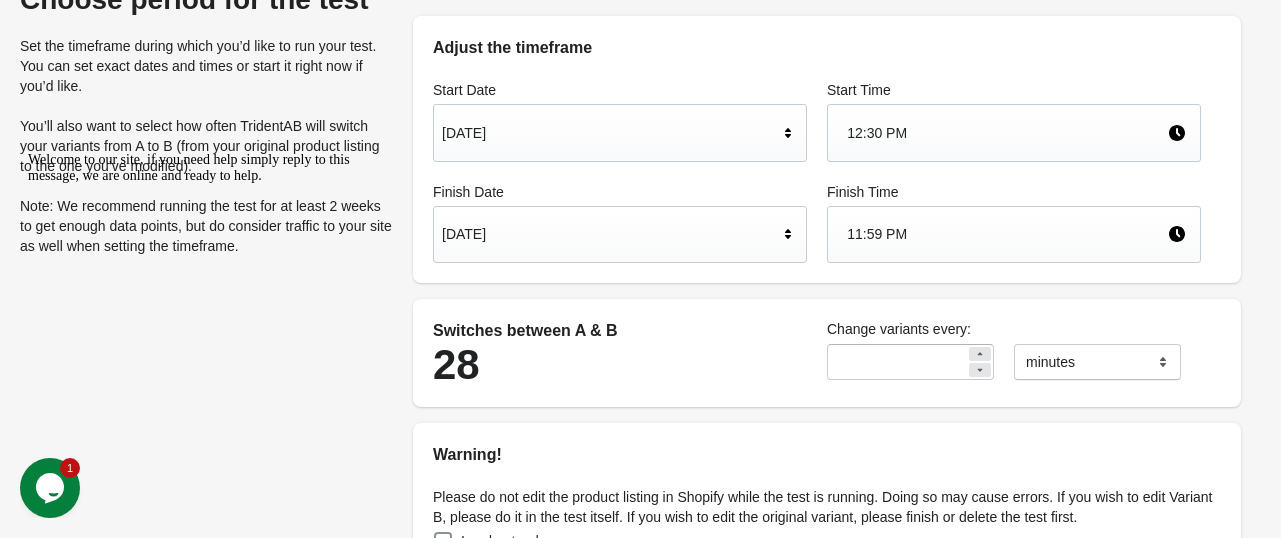 click 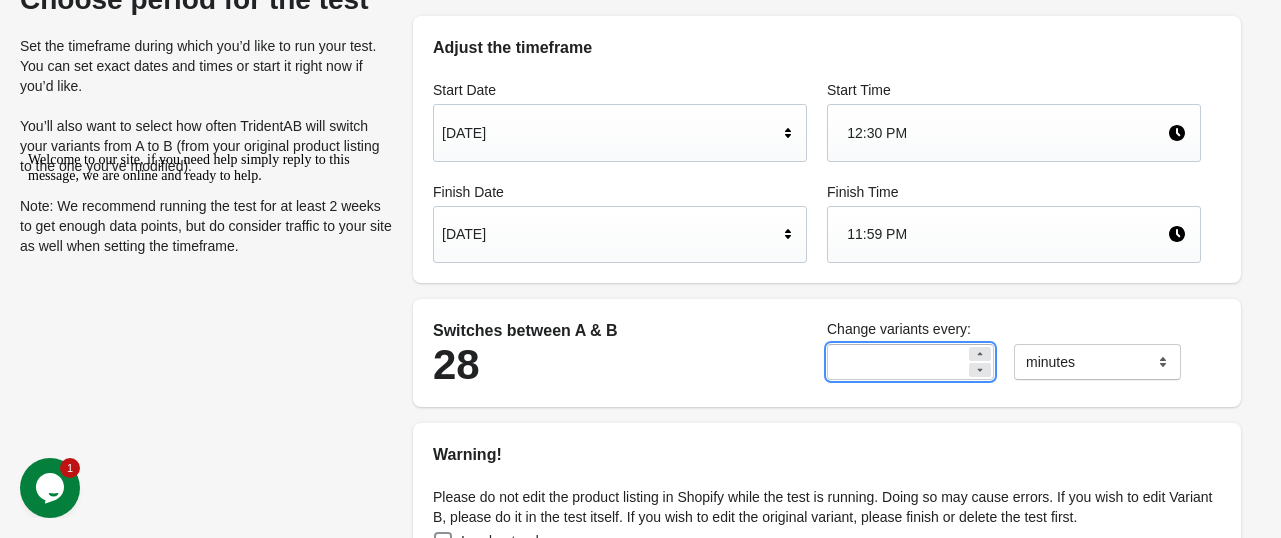 click 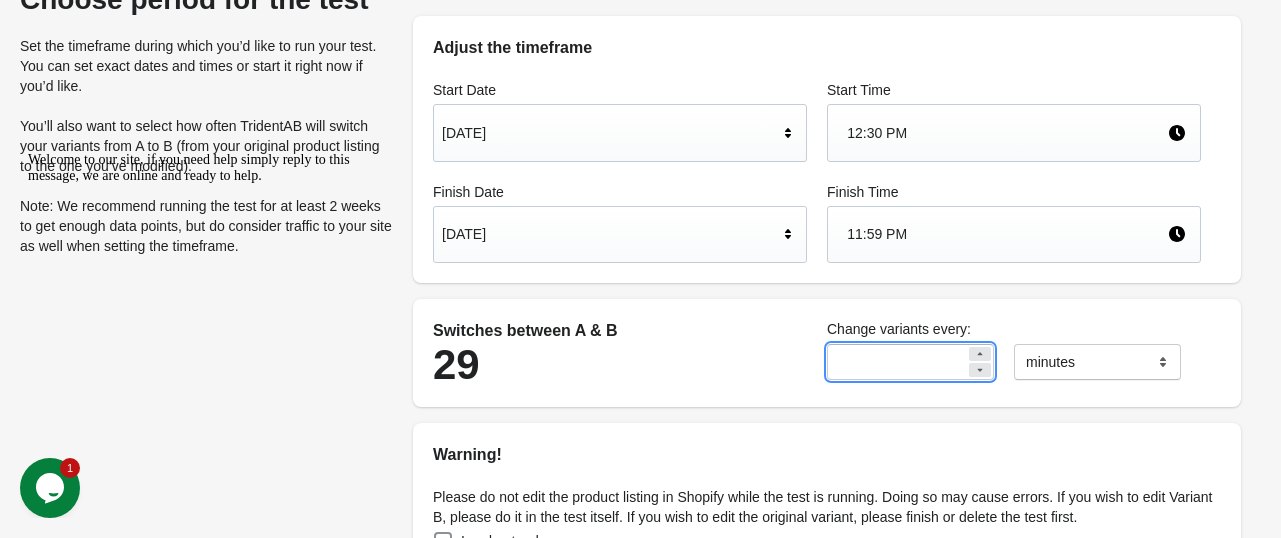click 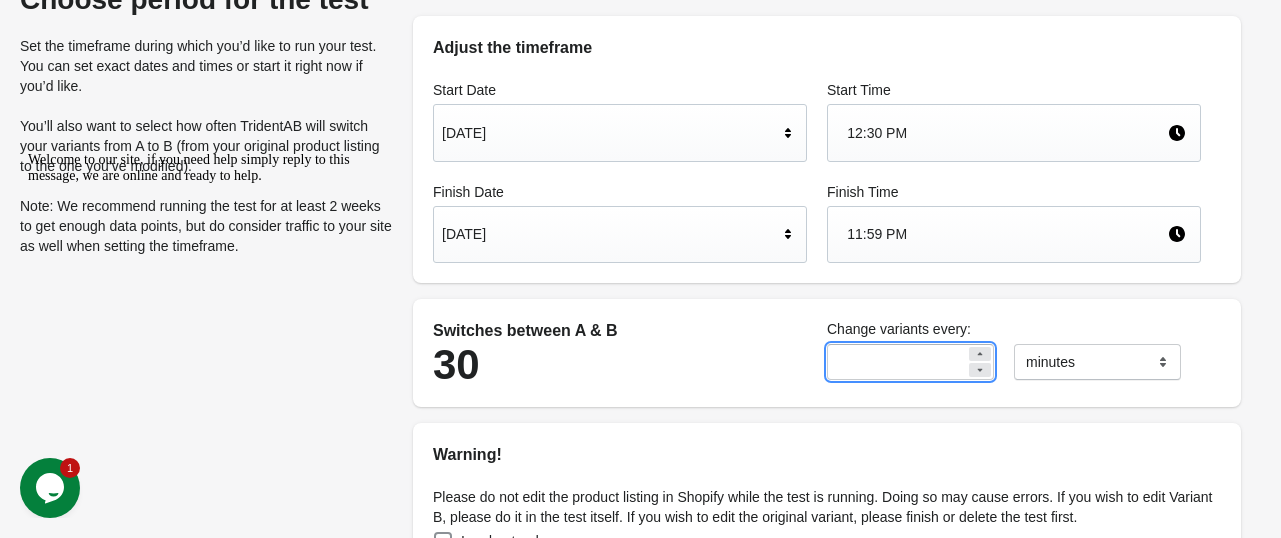 click 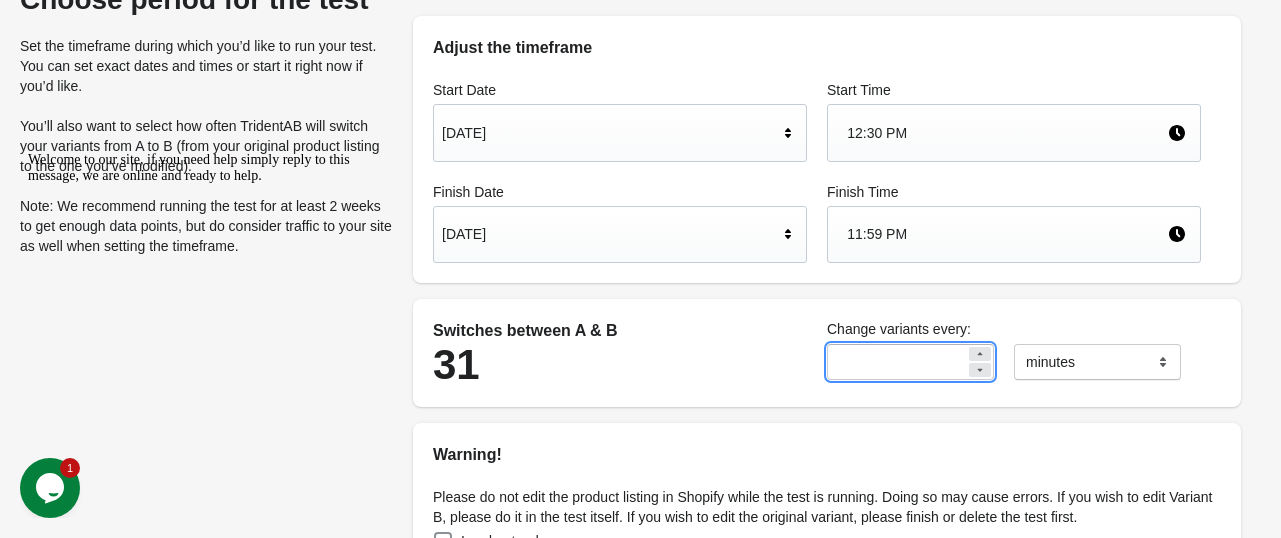 click 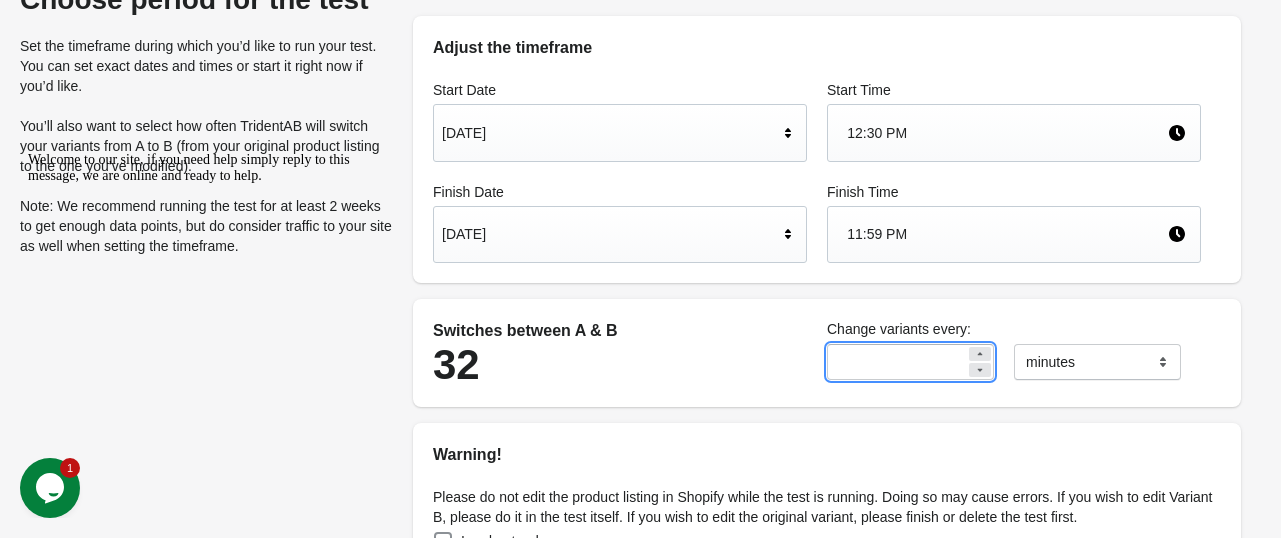 click 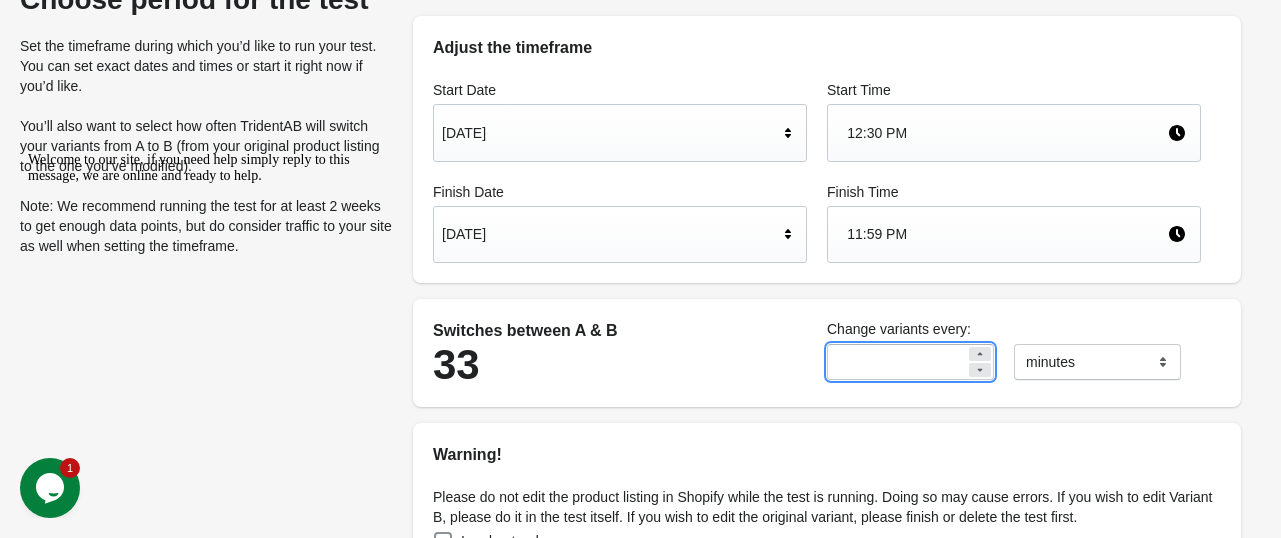 click 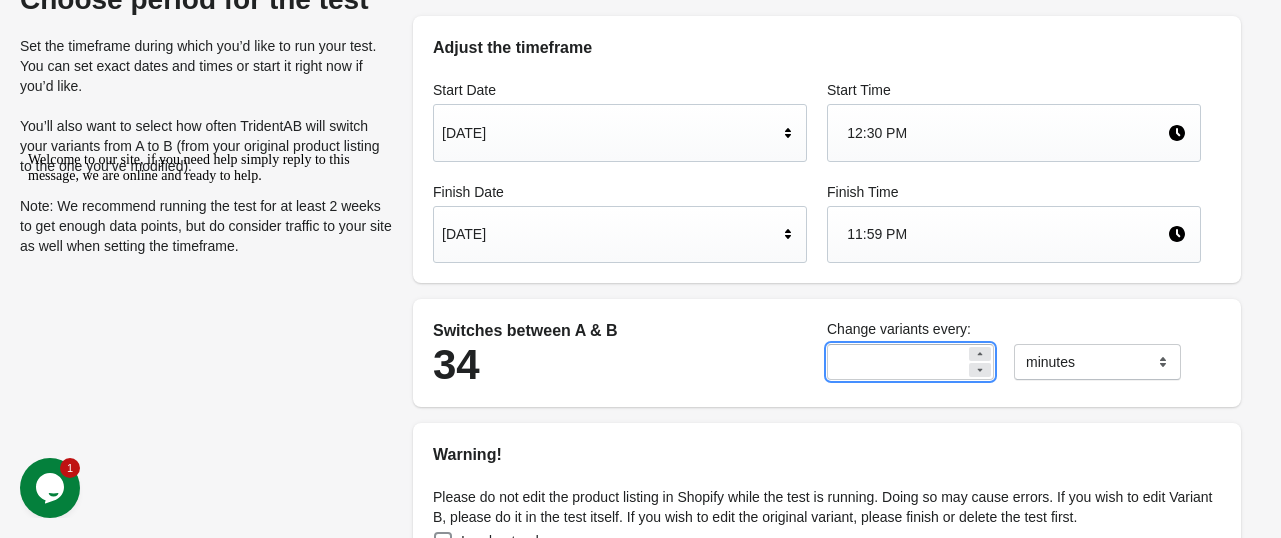 click 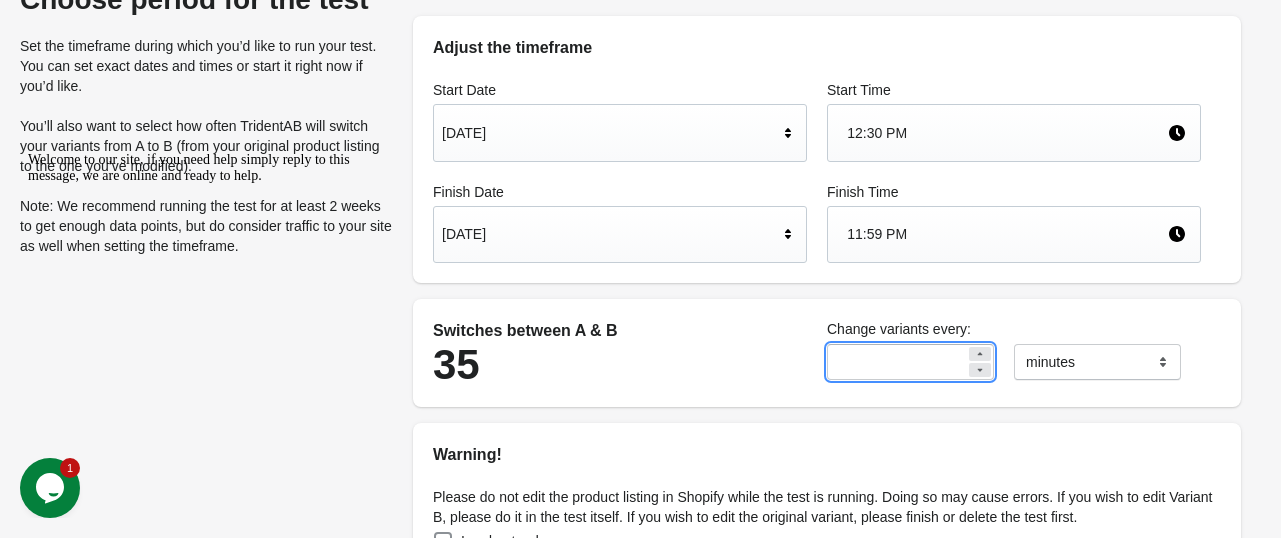 click 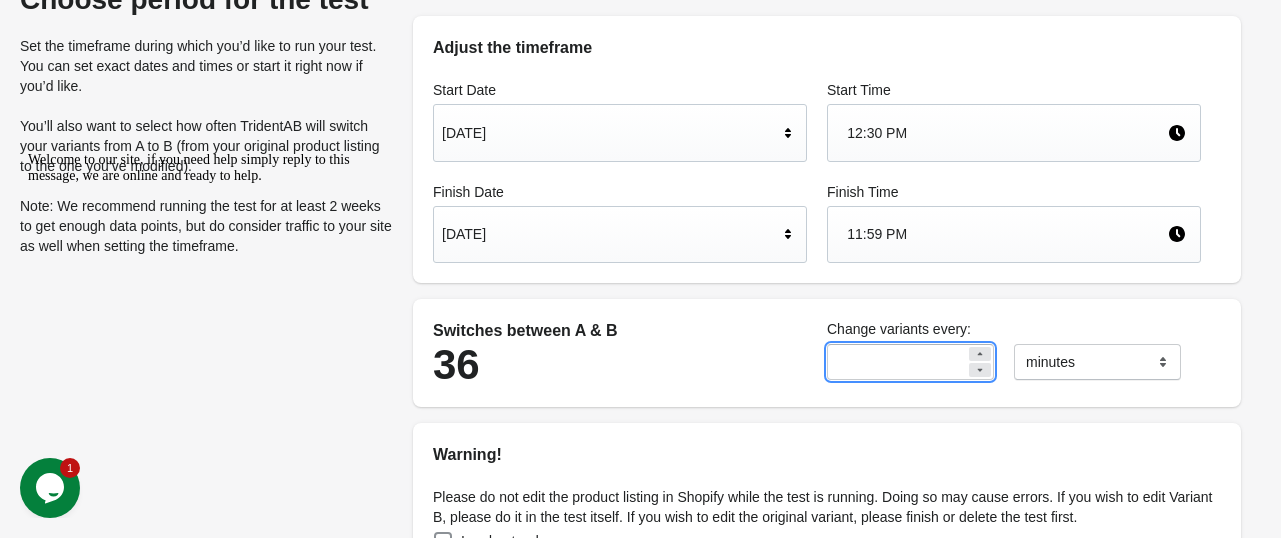 click at bounding box center (980, 370) 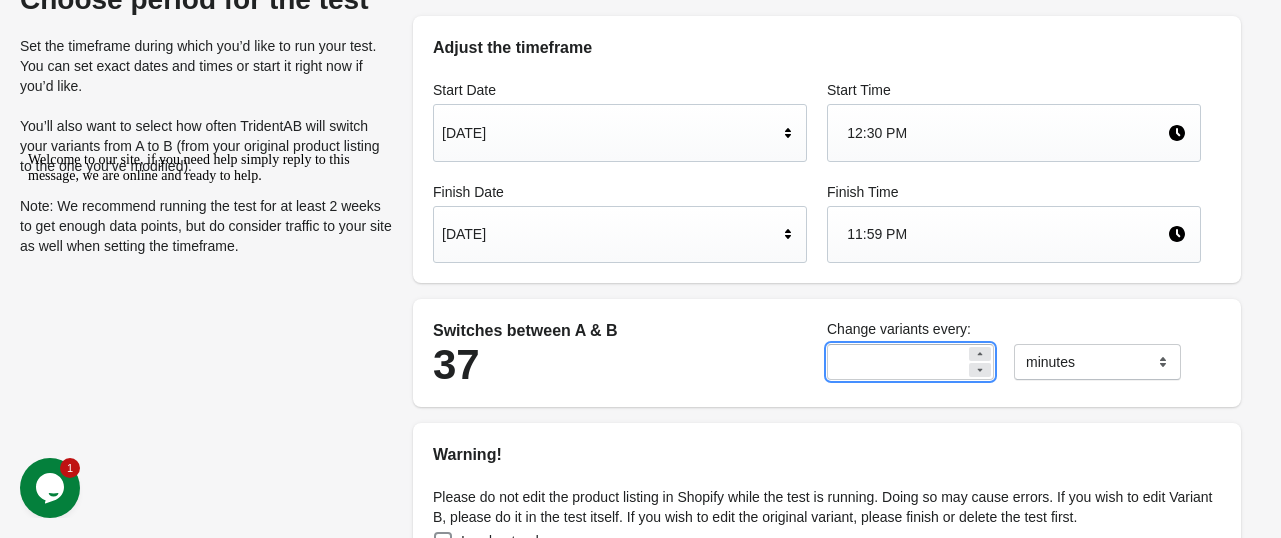 click 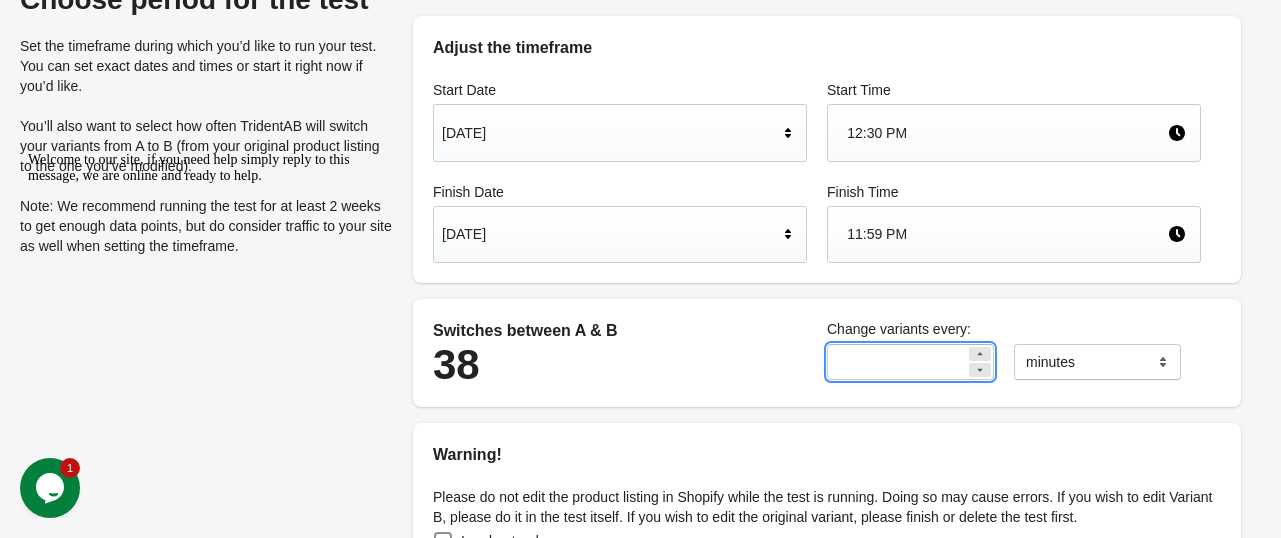 click 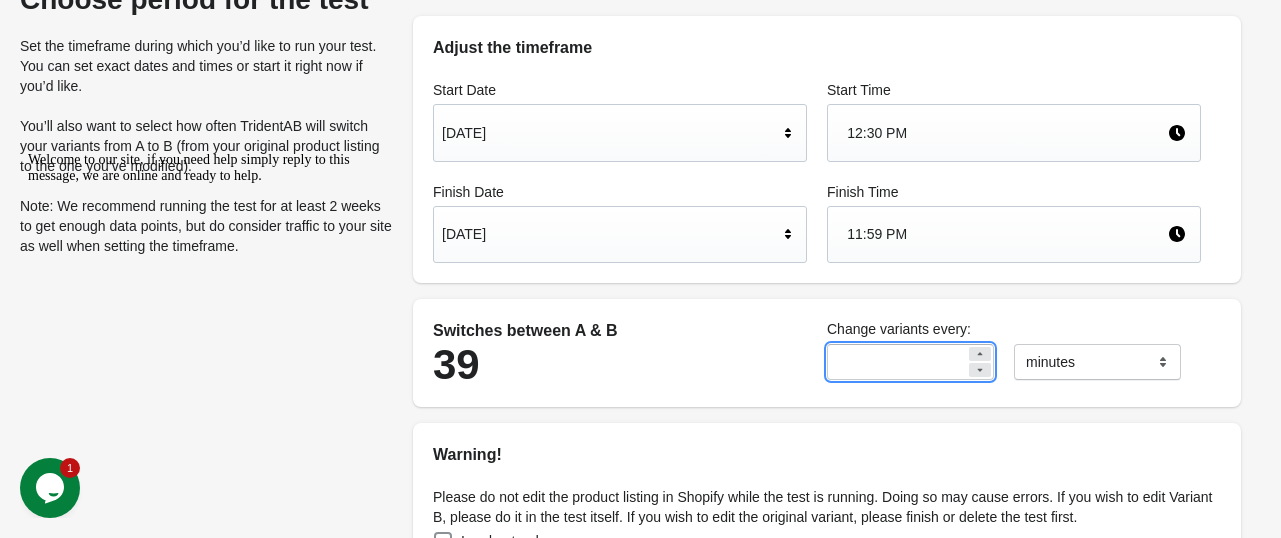click 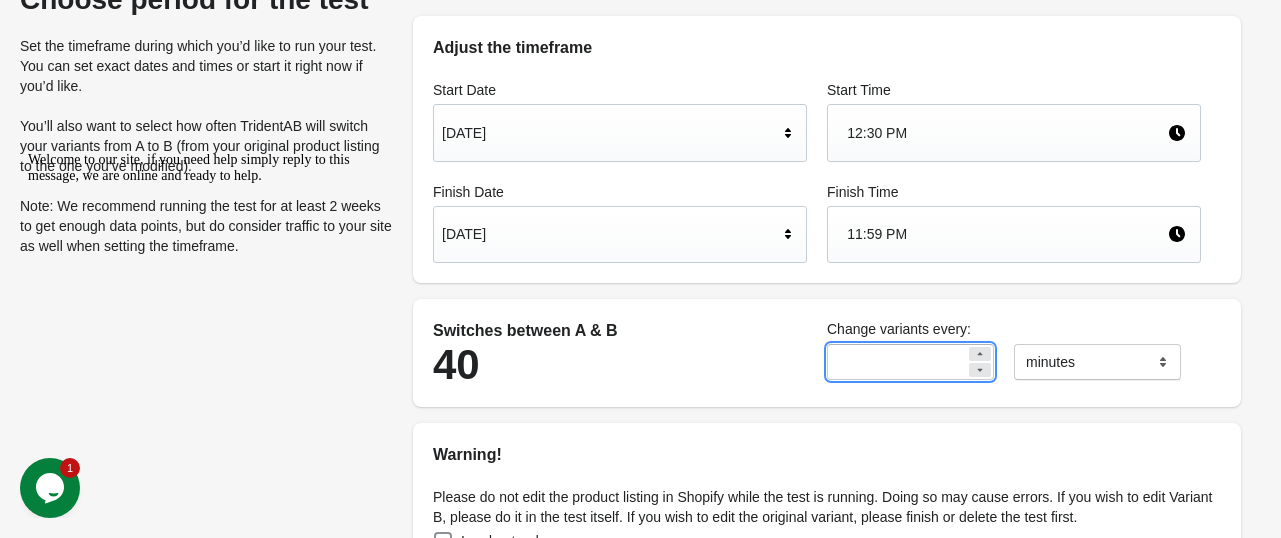 click 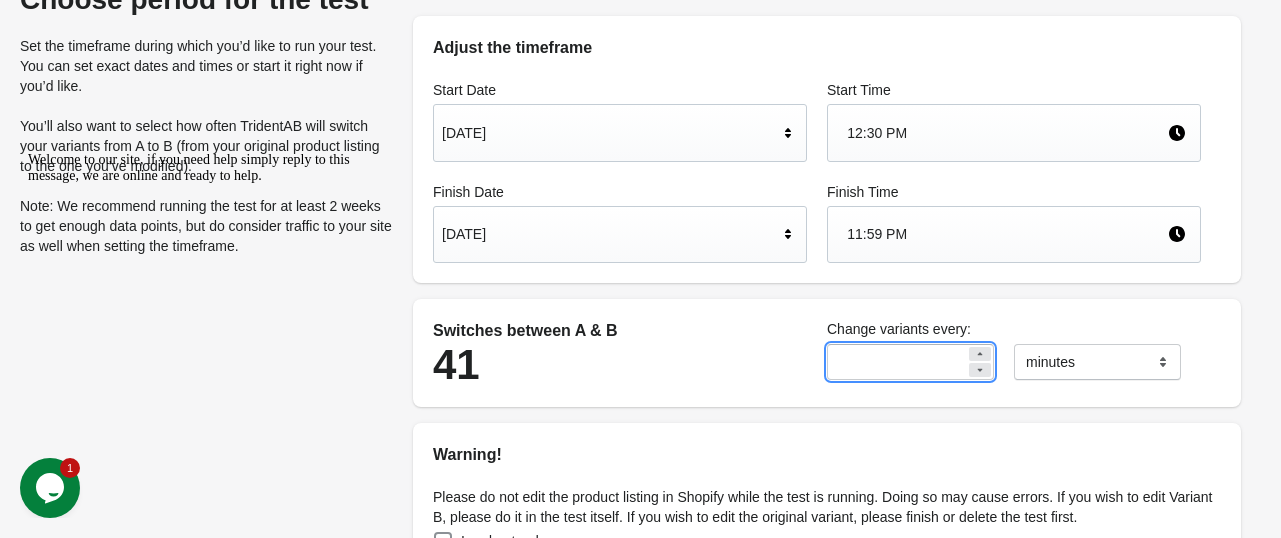 click 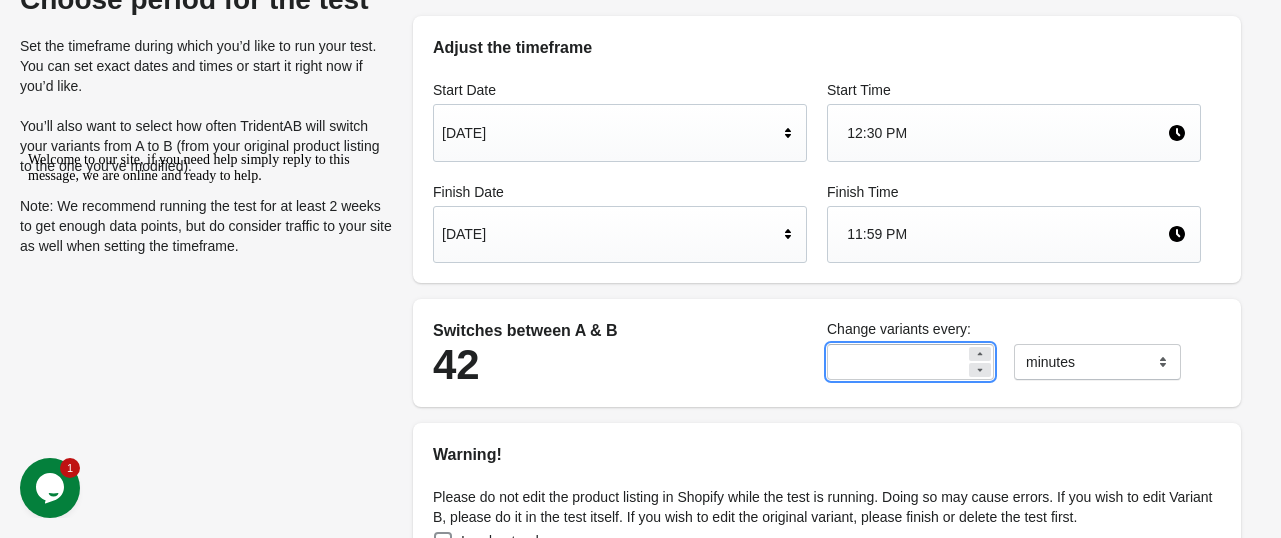click 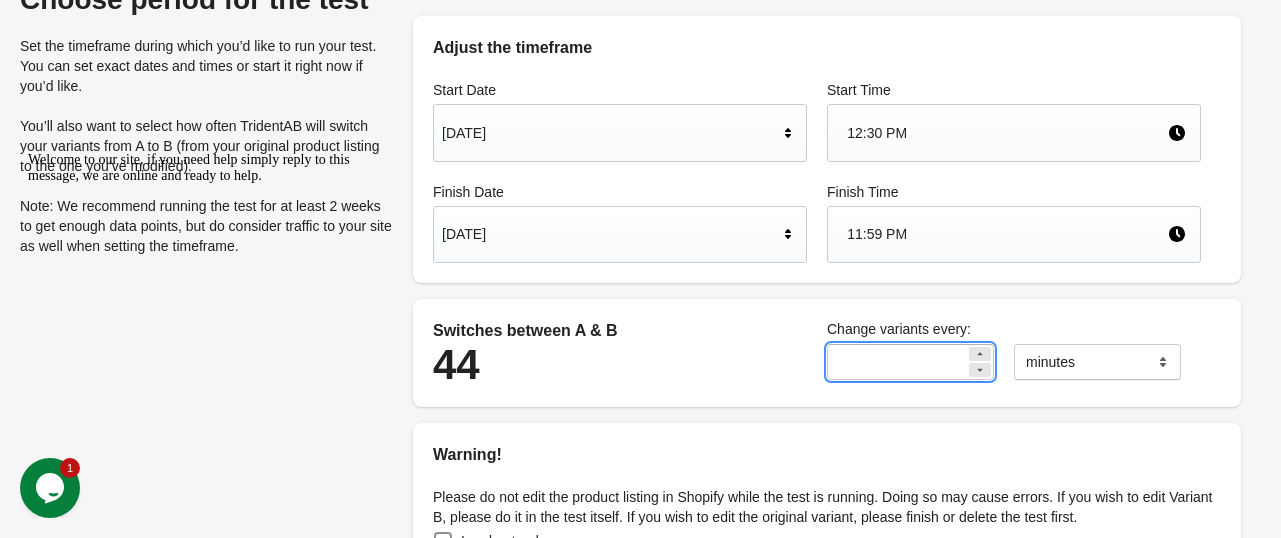 click 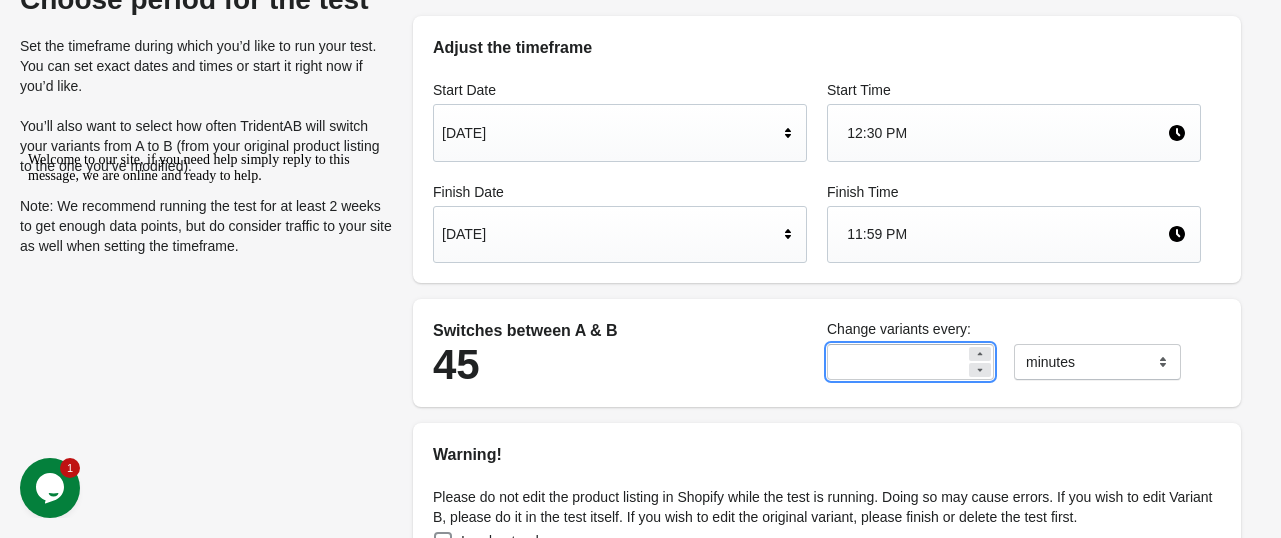 click 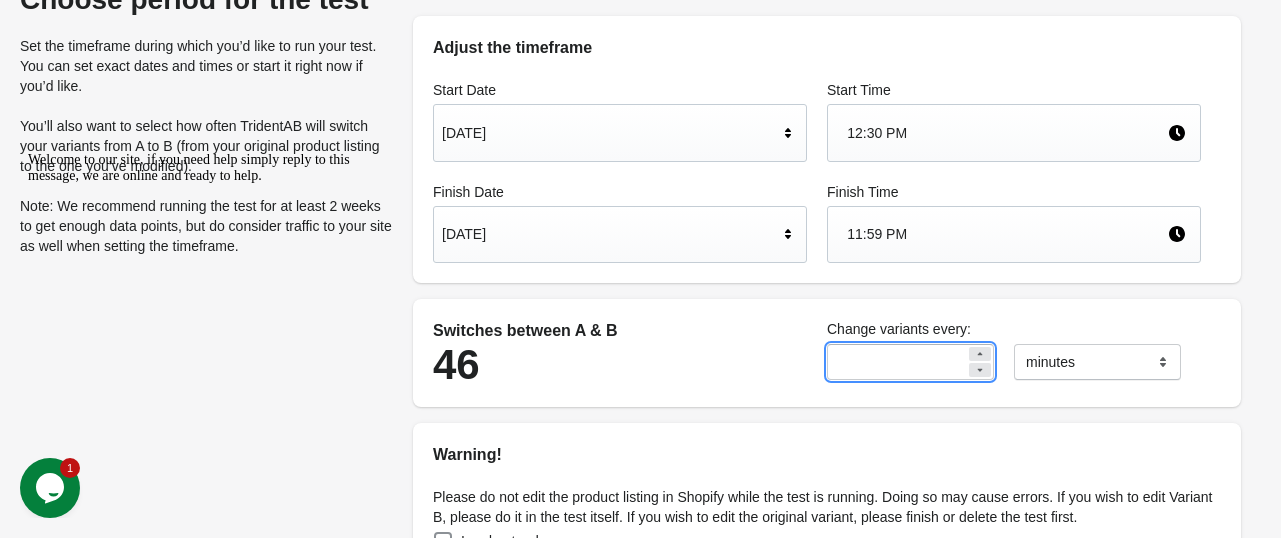 click 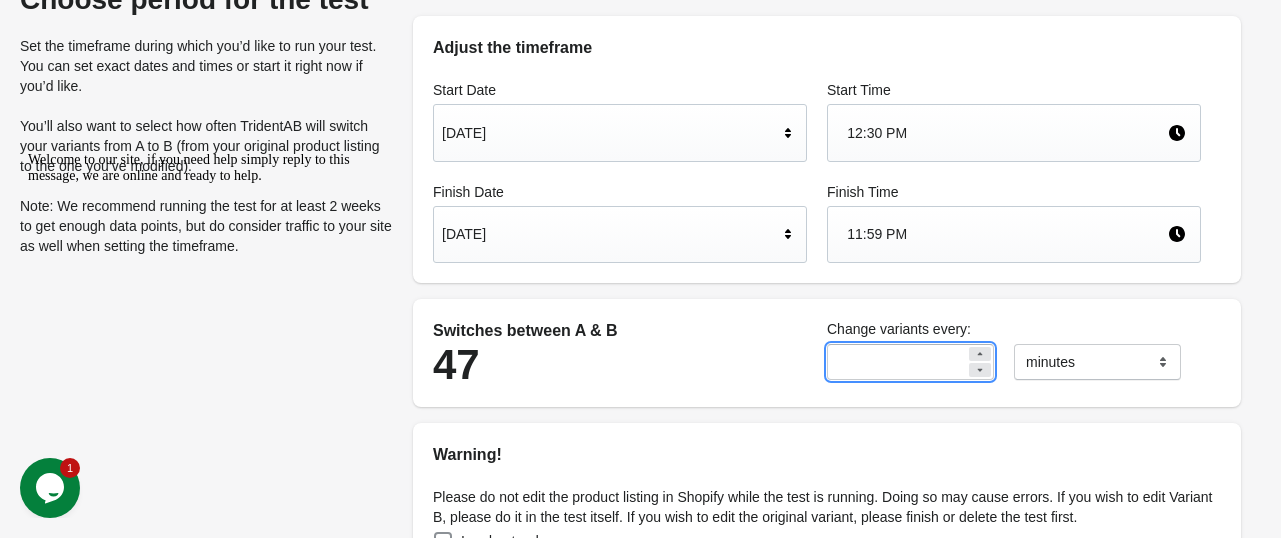 click 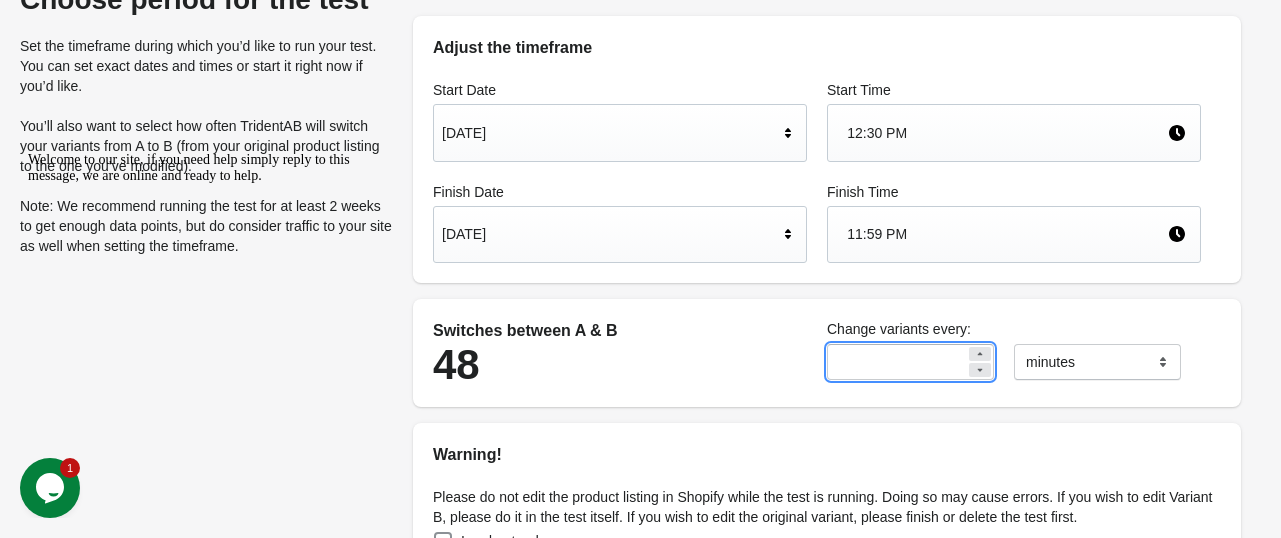 click 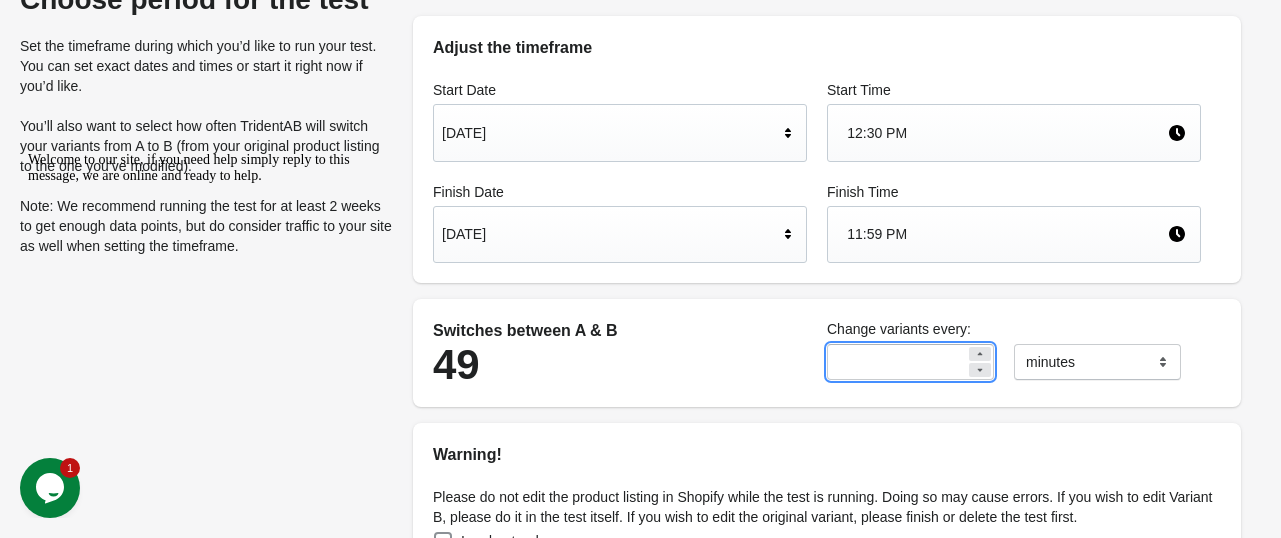 click 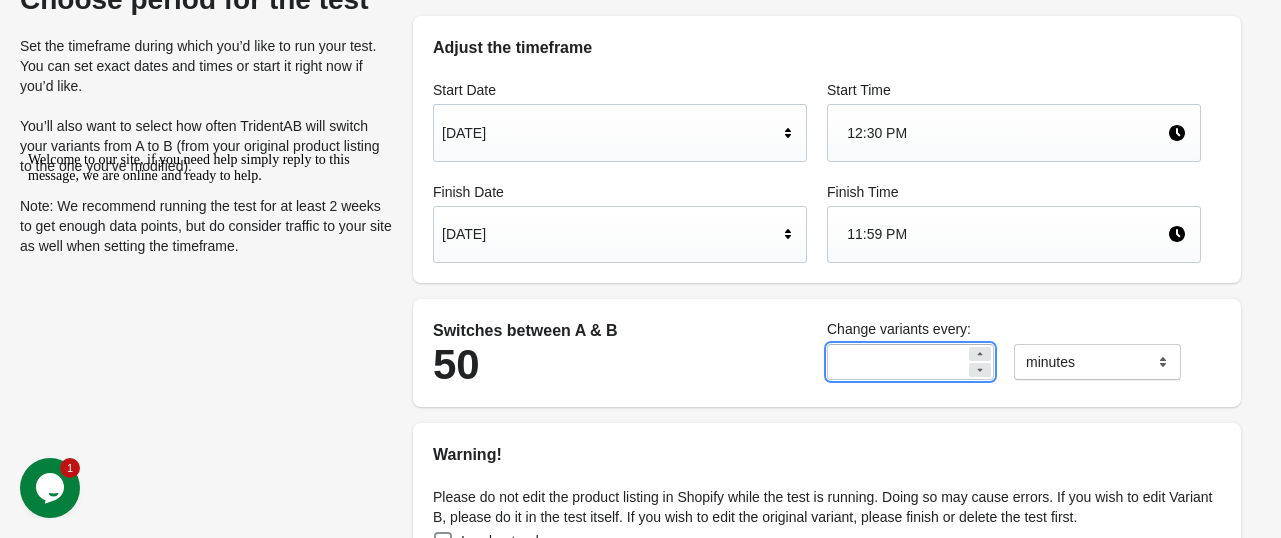 click 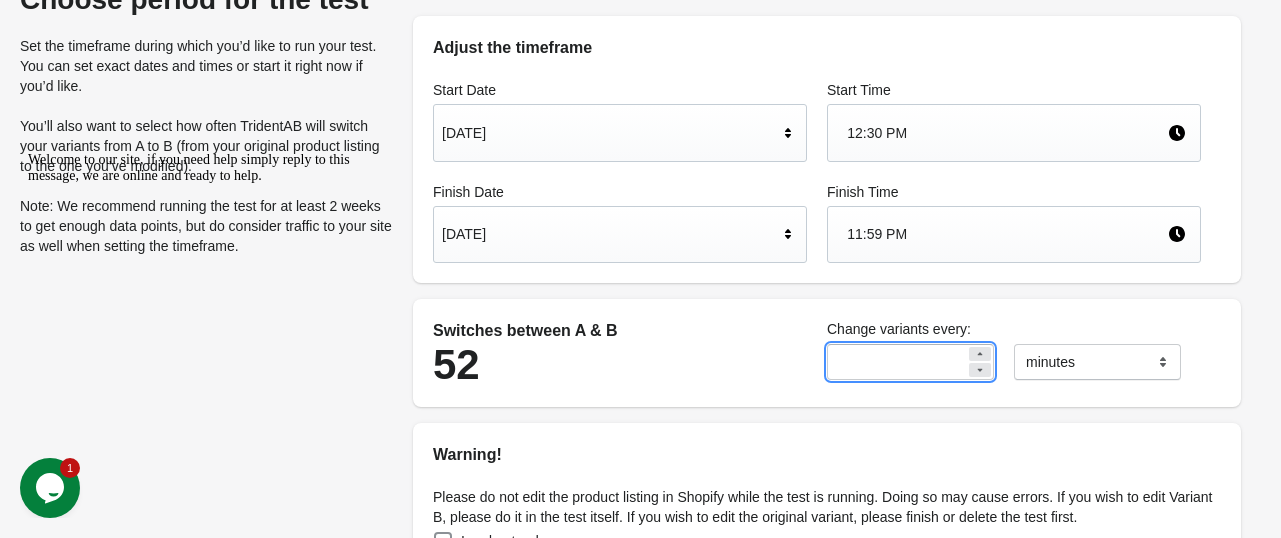 click 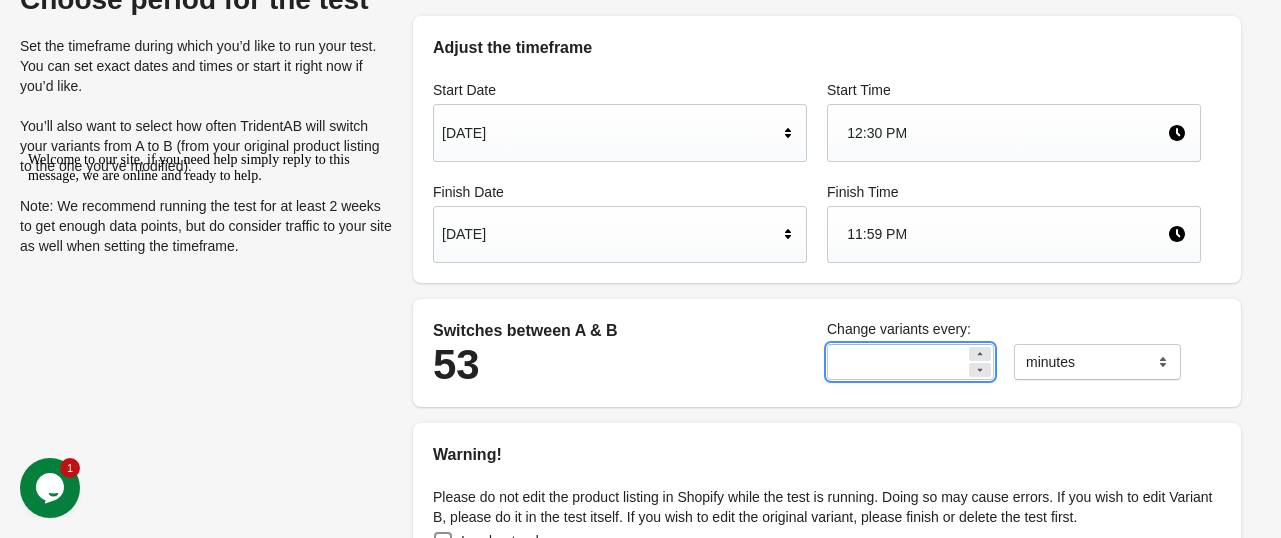 click 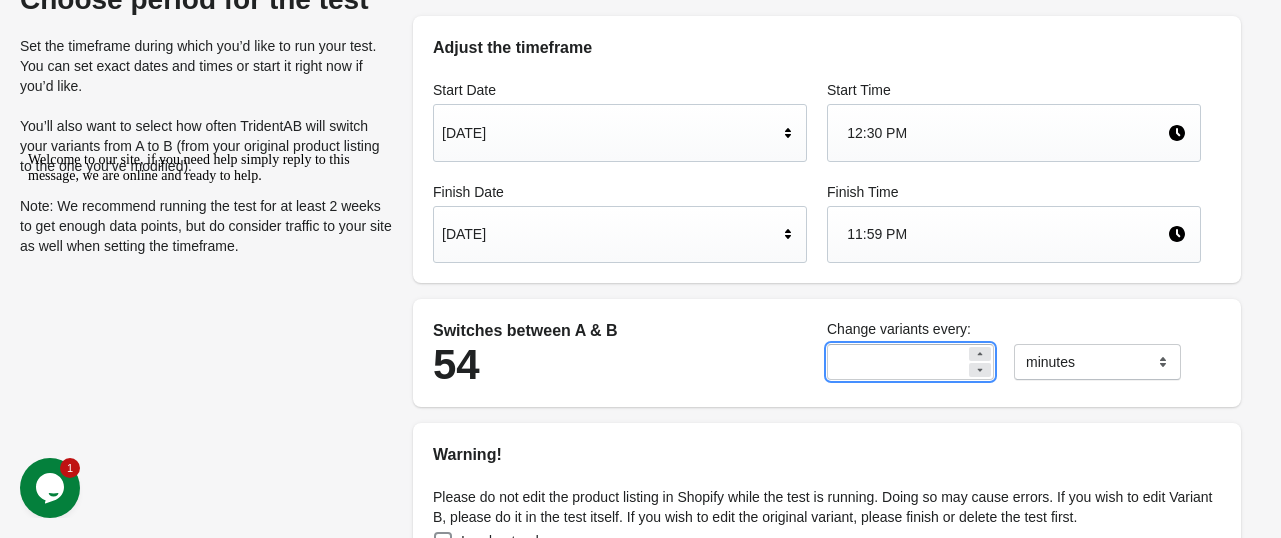 click 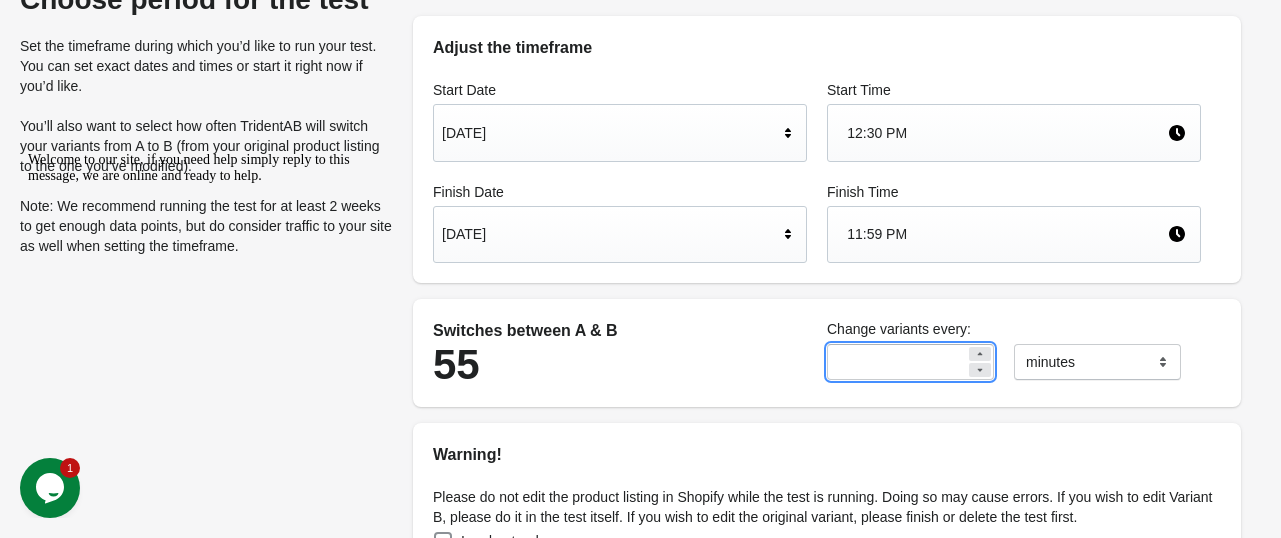 click 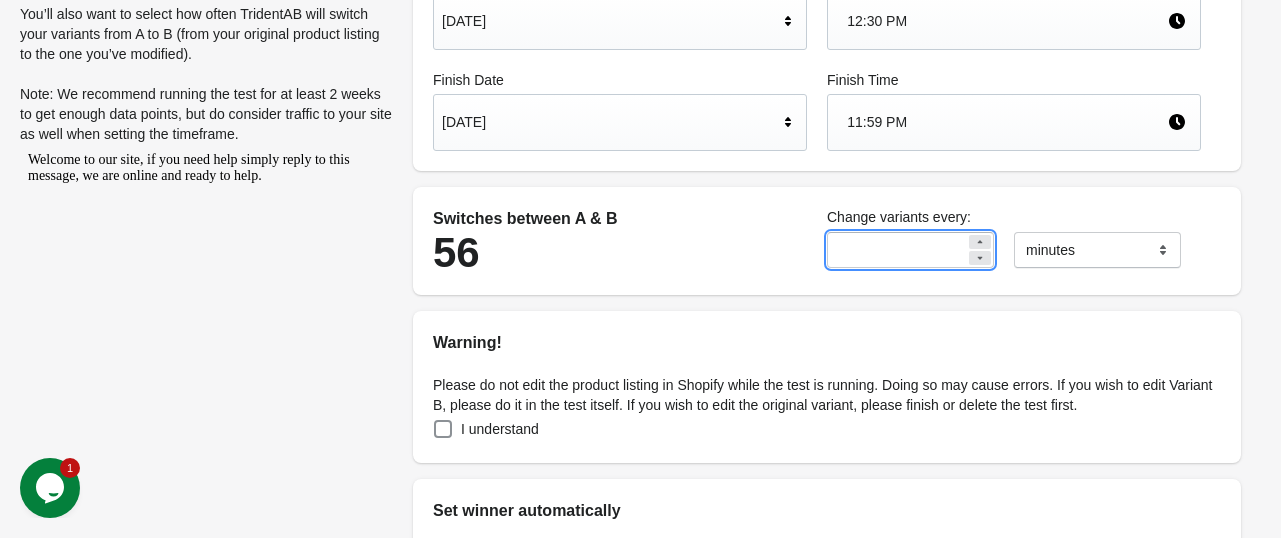 scroll, scrollTop: 348, scrollLeft: 0, axis: vertical 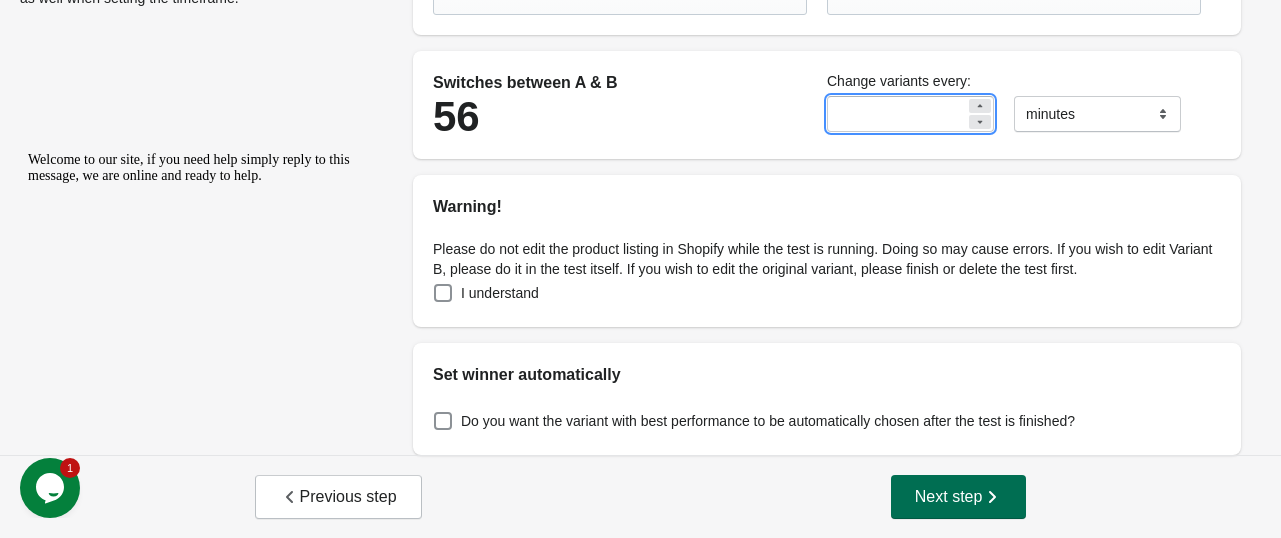 click on "Next step" at bounding box center (959, 497) 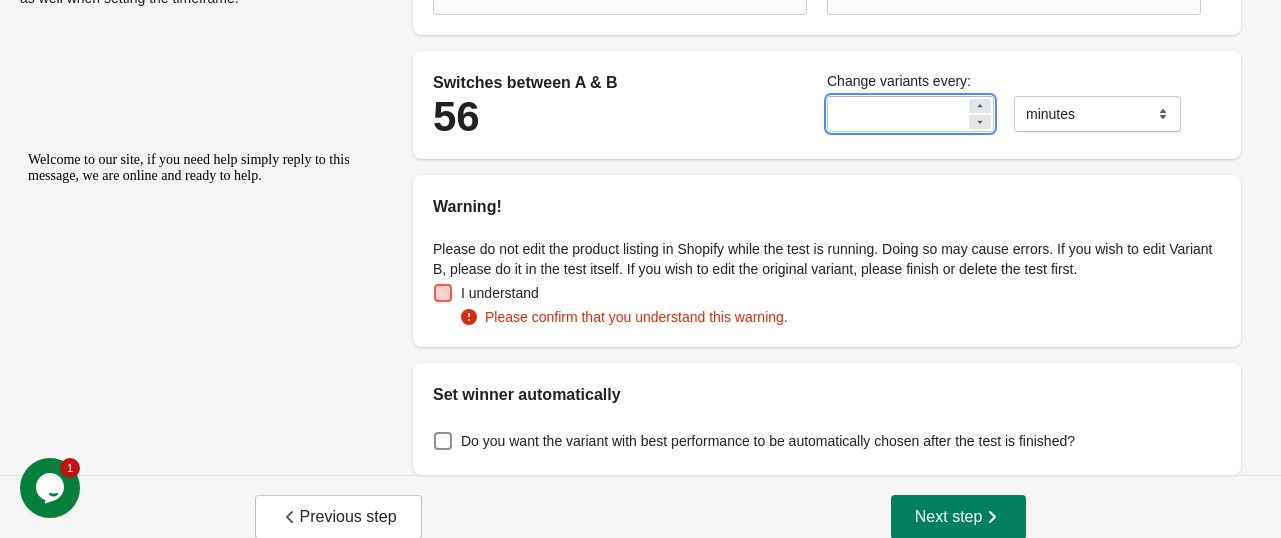 click at bounding box center [443, 293] 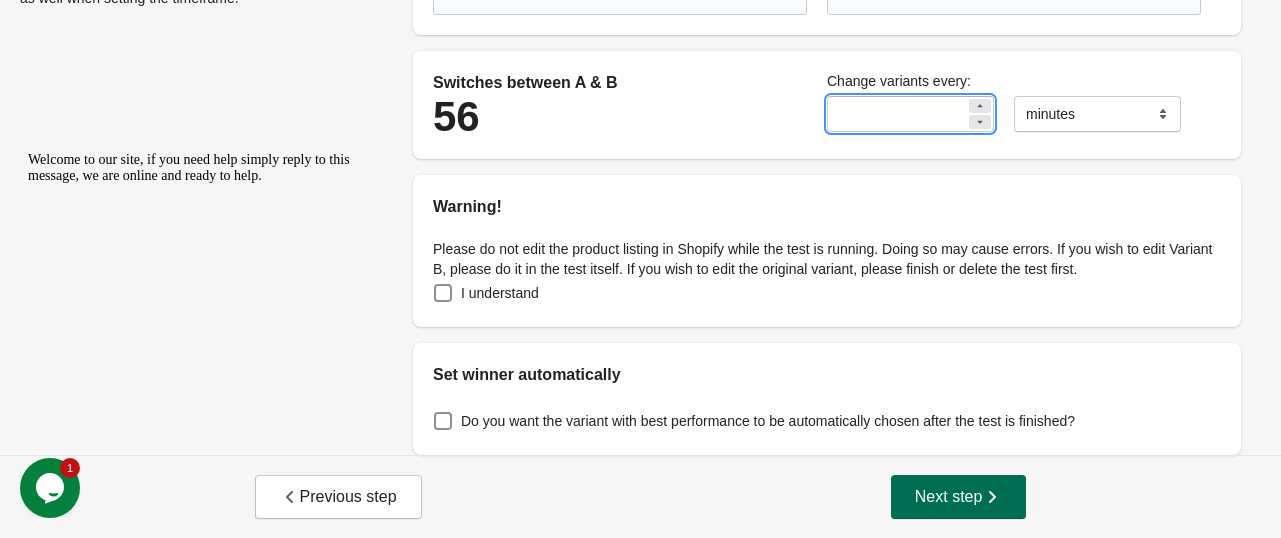 click on "Next step" at bounding box center [959, 497] 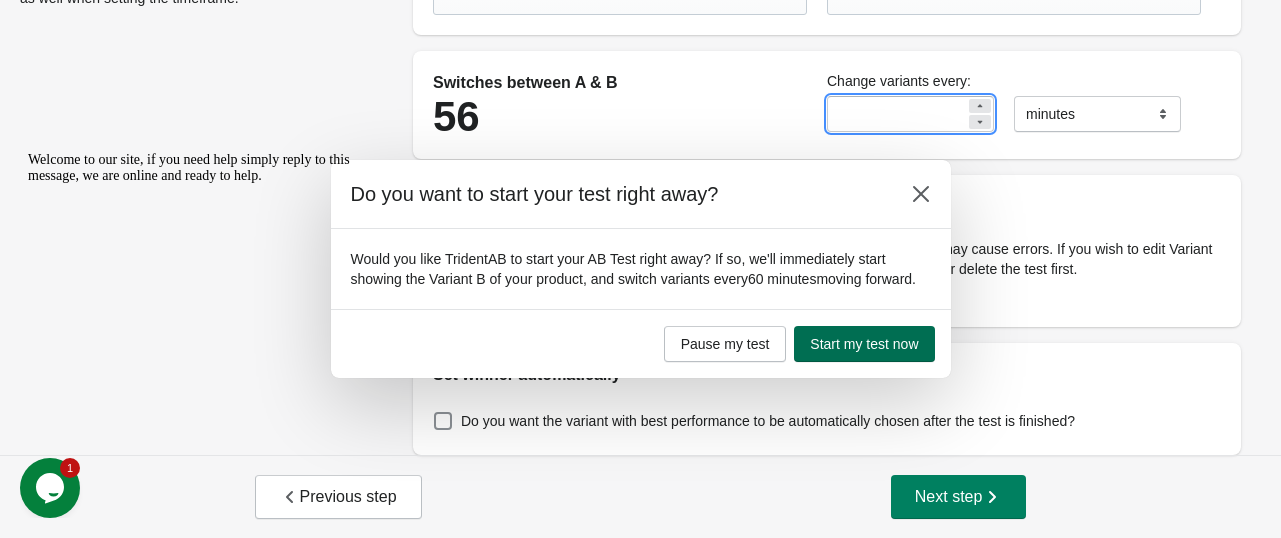click on "Start my test now" at bounding box center [864, 344] 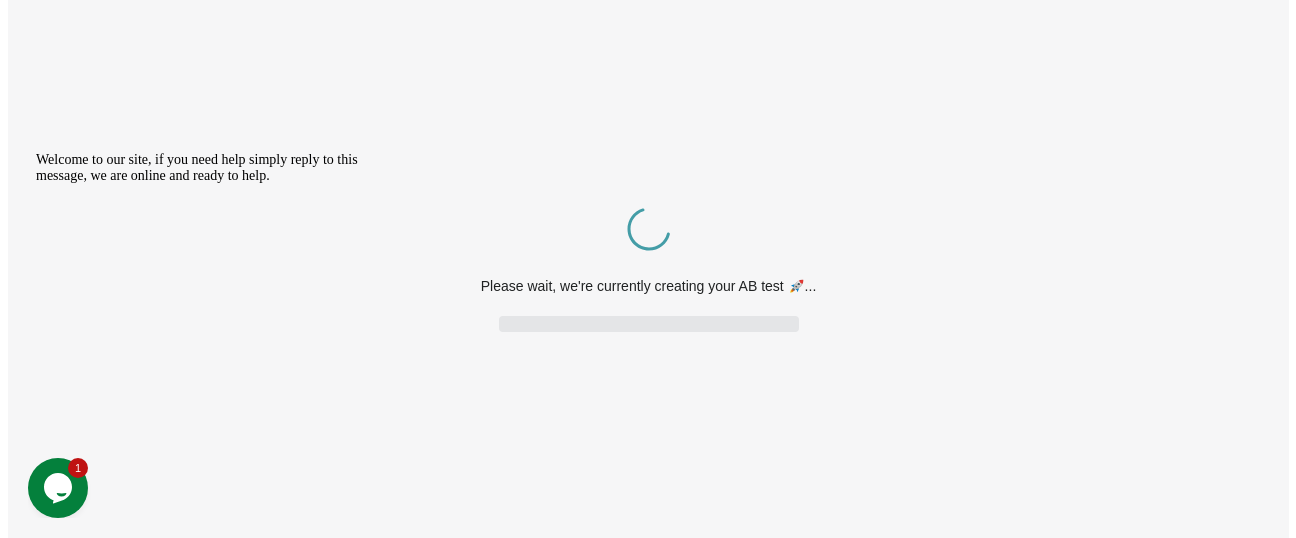 scroll, scrollTop: 0, scrollLeft: 0, axis: both 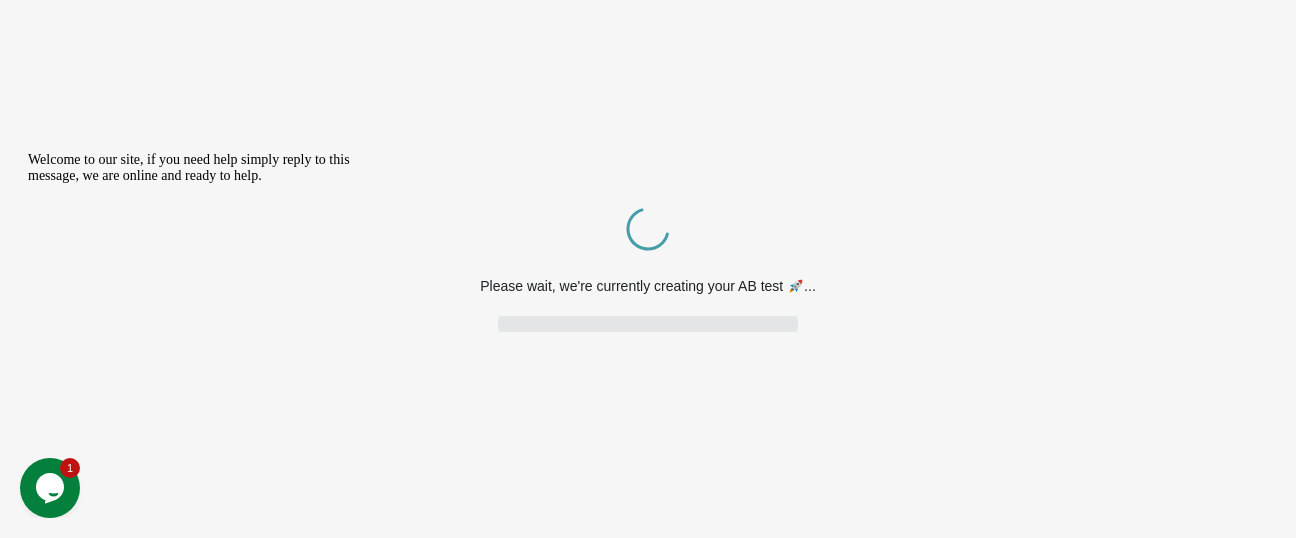 click 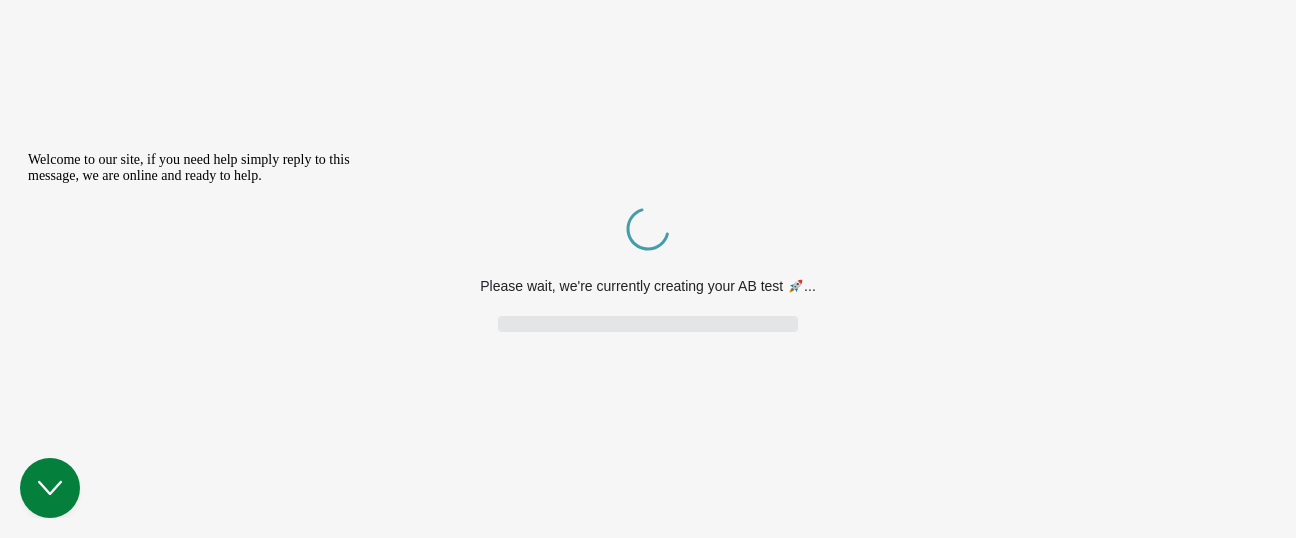 scroll, scrollTop: 0, scrollLeft: 0, axis: both 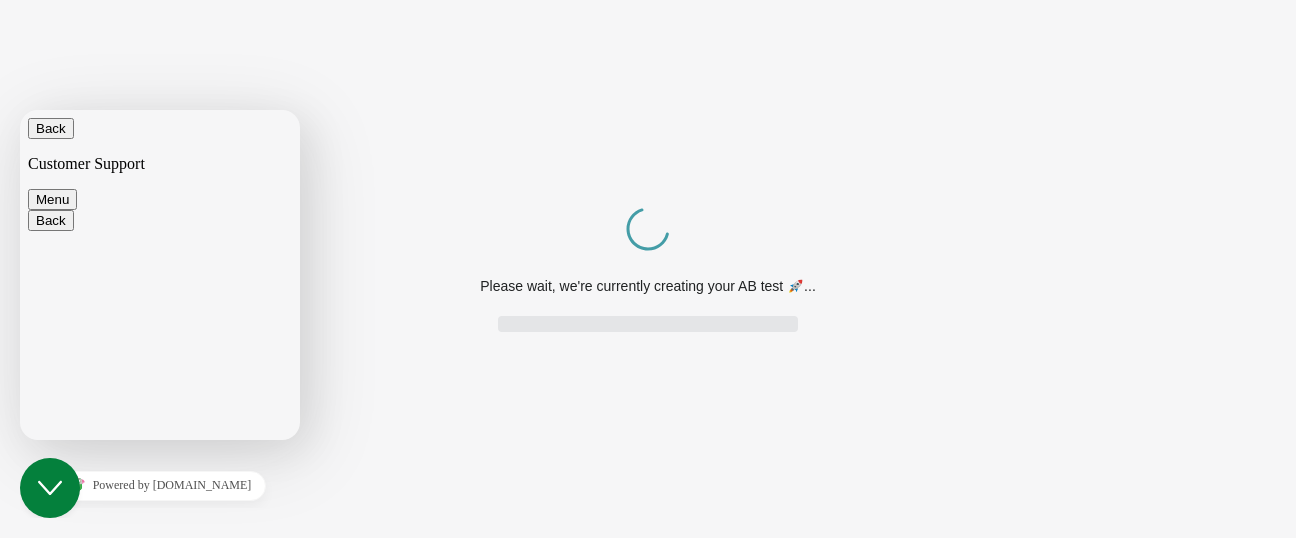 click on "Close Chat This icon closes the chat window." 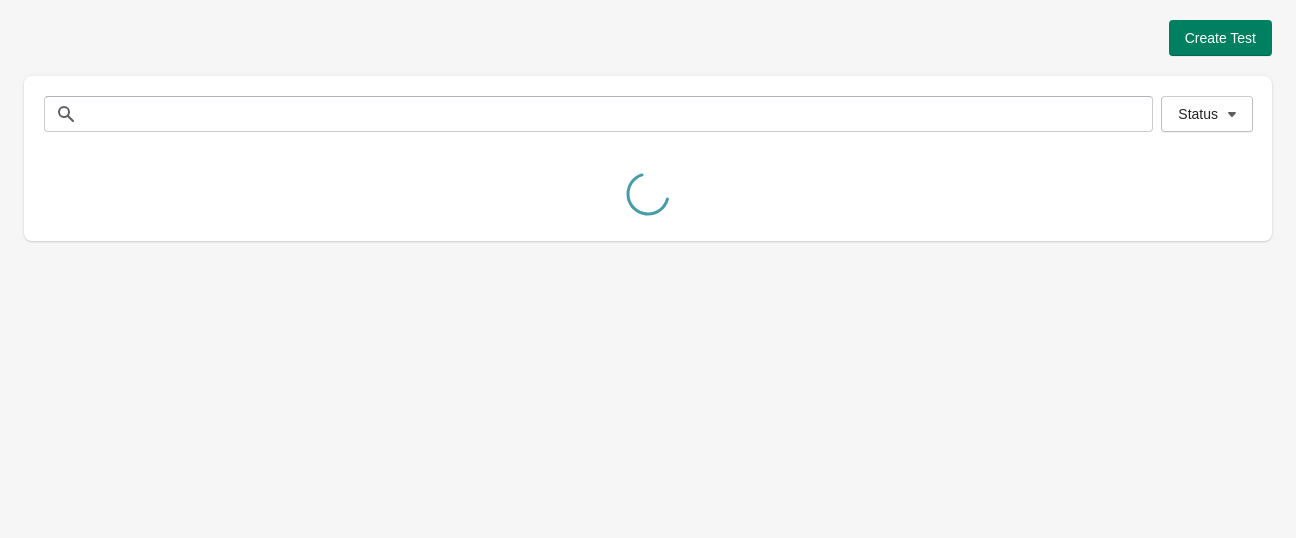 scroll, scrollTop: 0, scrollLeft: 0, axis: both 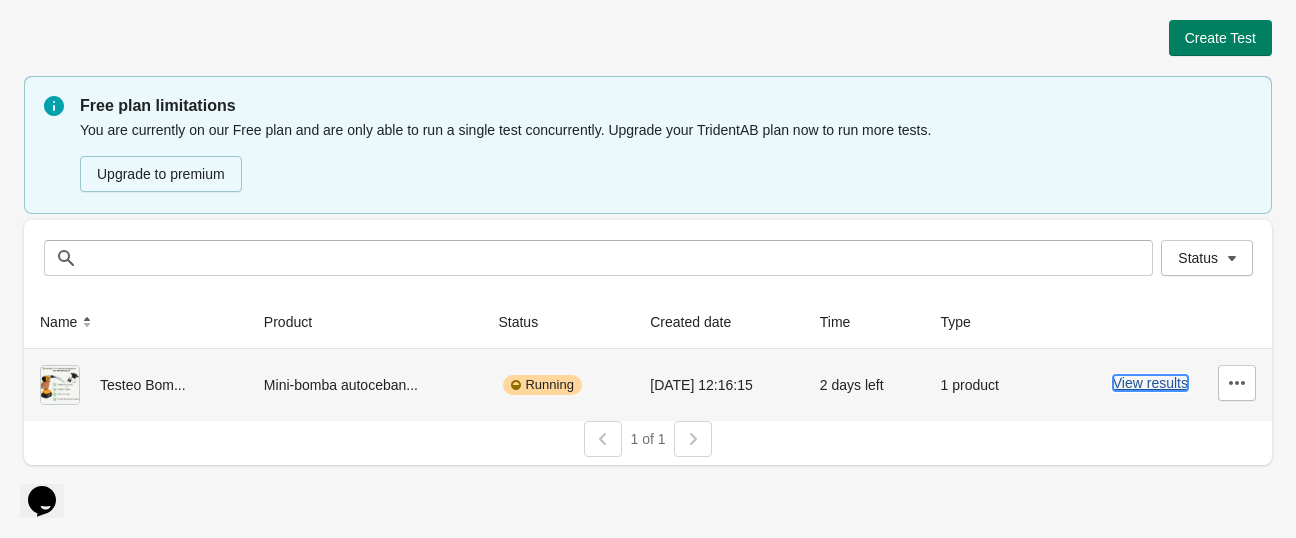 click on "View results" at bounding box center [1150, 383] 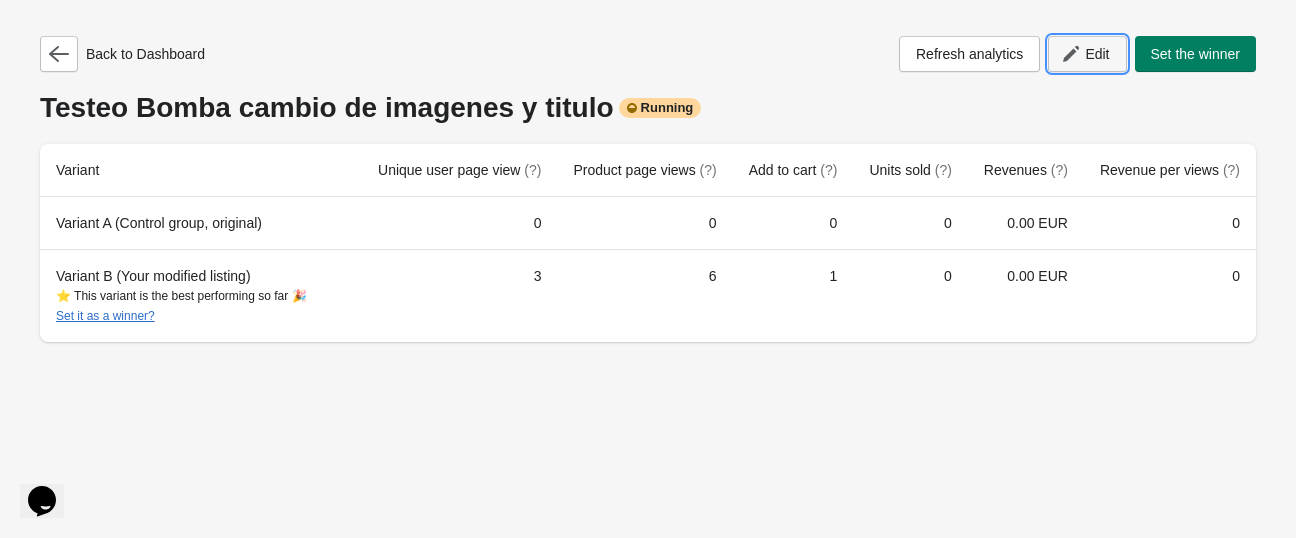 click on "Edit" at bounding box center (1097, 54) 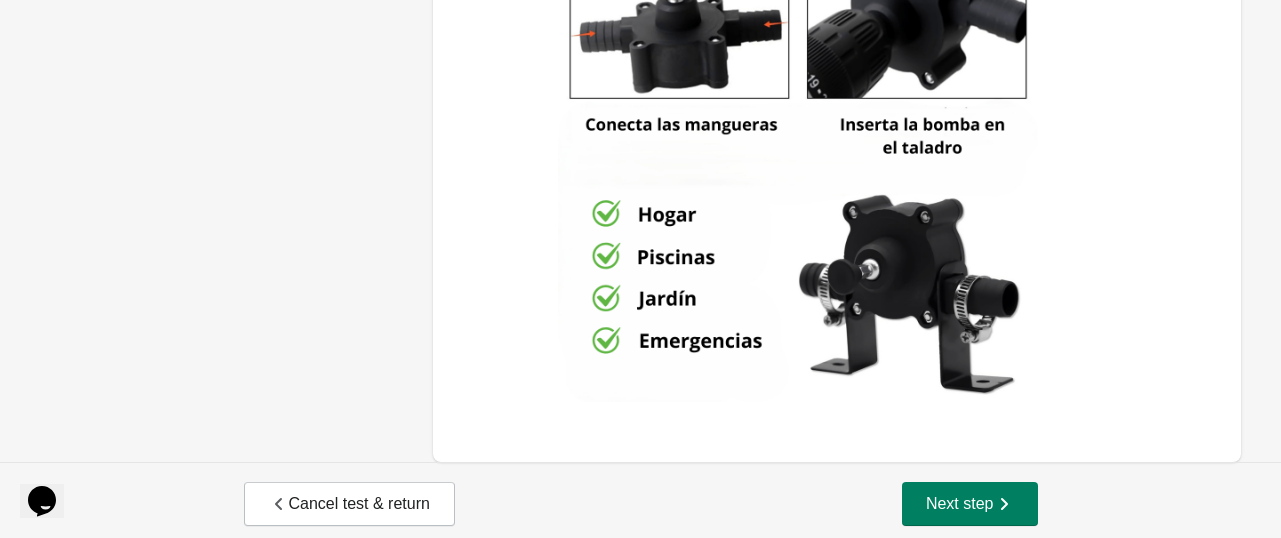 scroll, scrollTop: 2100, scrollLeft: 0, axis: vertical 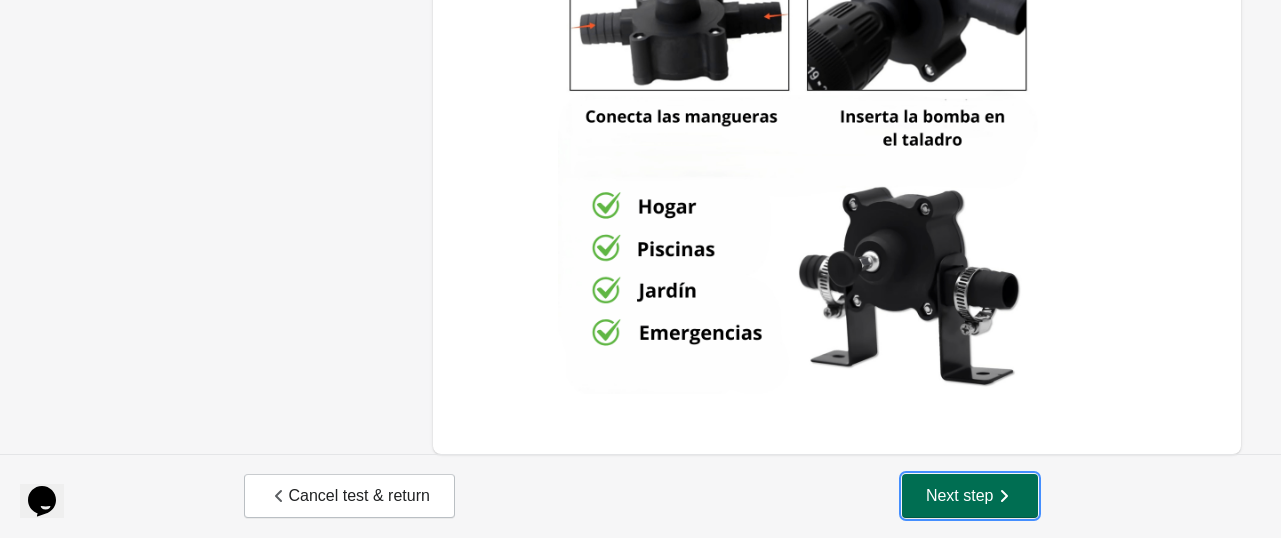 click on "Next step" at bounding box center (970, 496) 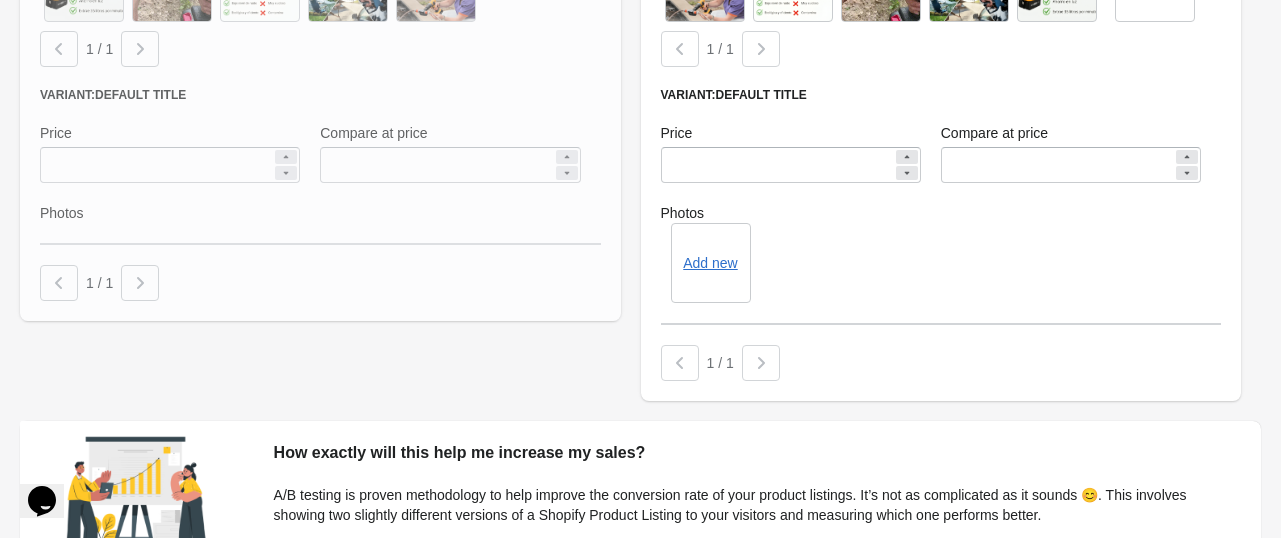 scroll, scrollTop: 3098, scrollLeft: 0, axis: vertical 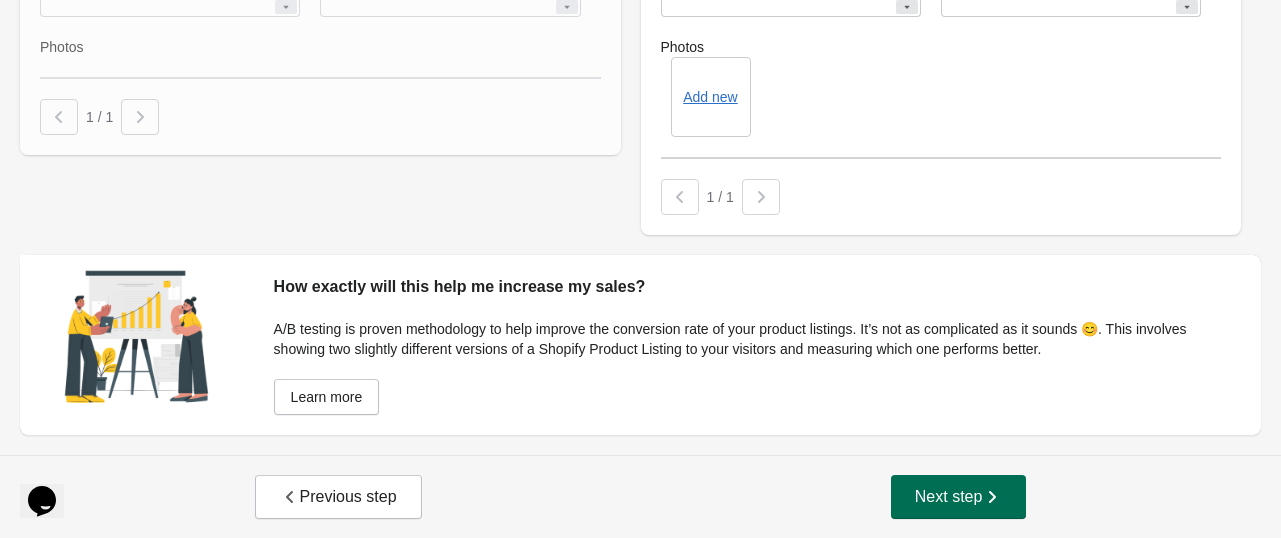 click on "Next step" at bounding box center (959, 497) 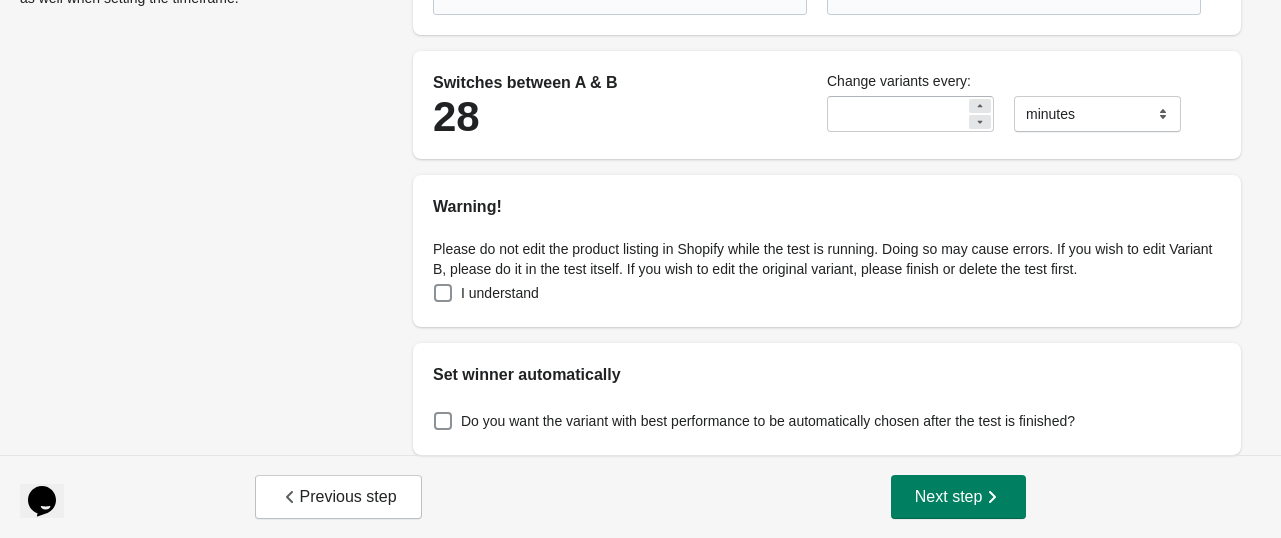 scroll, scrollTop: 248, scrollLeft: 0, axis: vertical 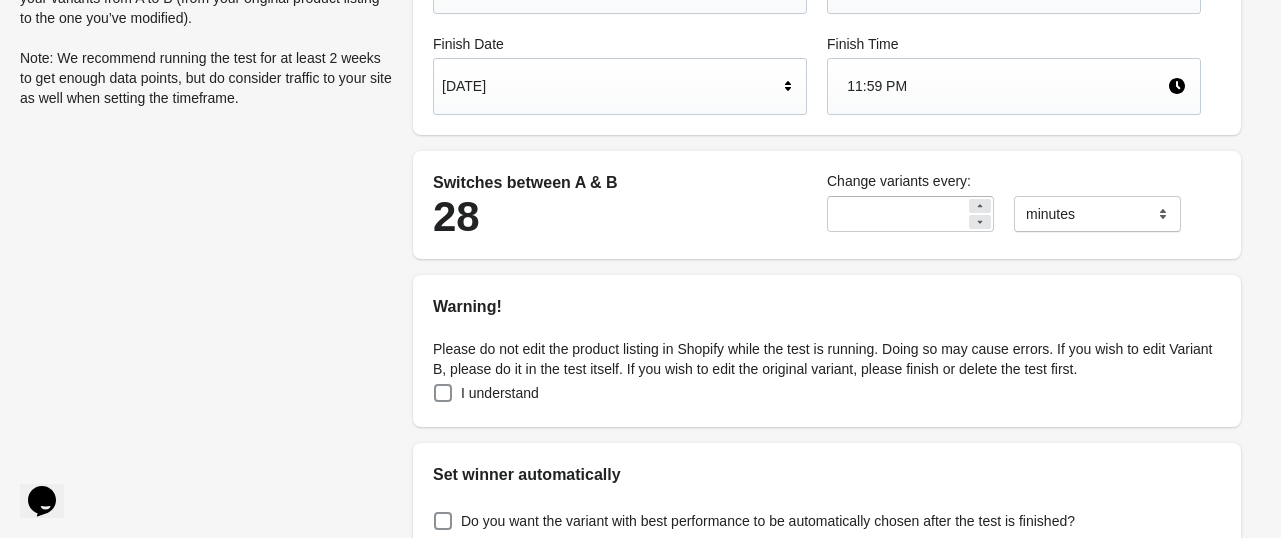 click 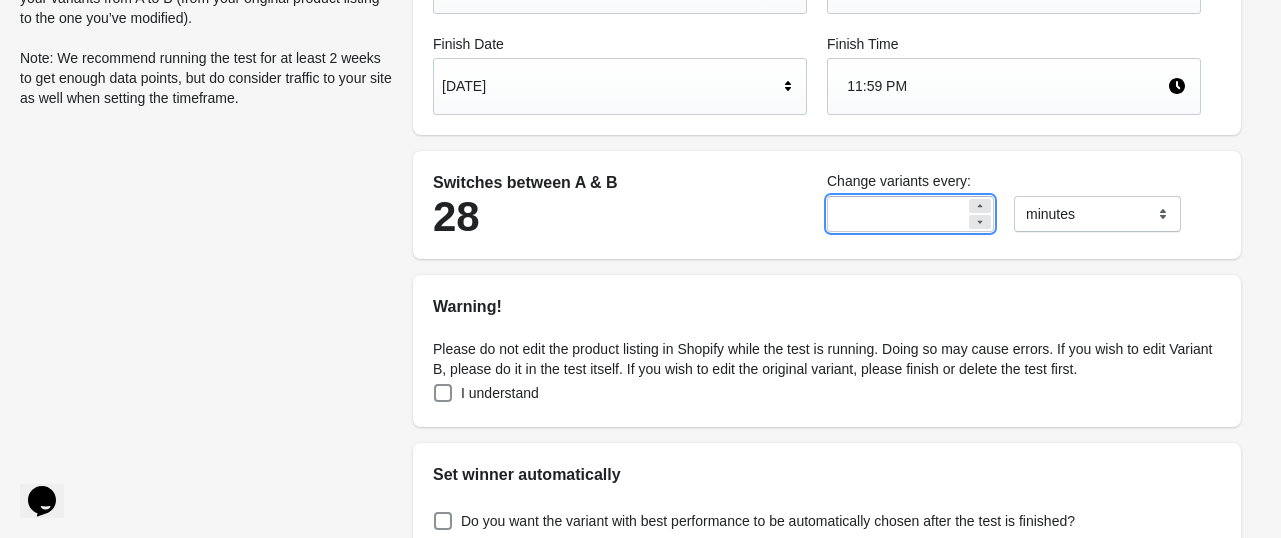 click 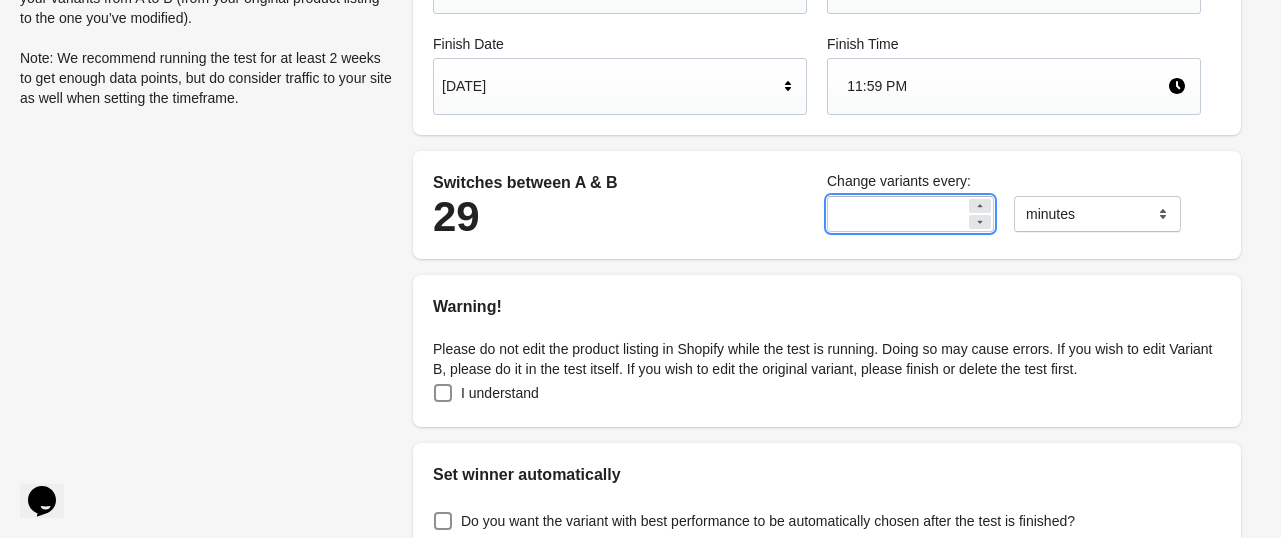 click 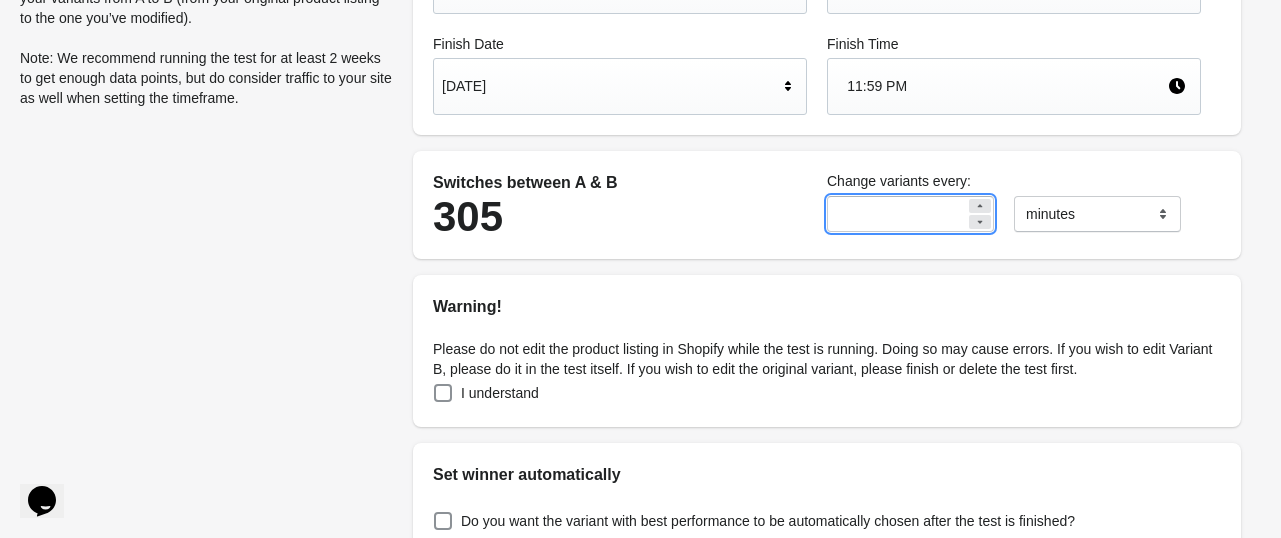 type on "*" 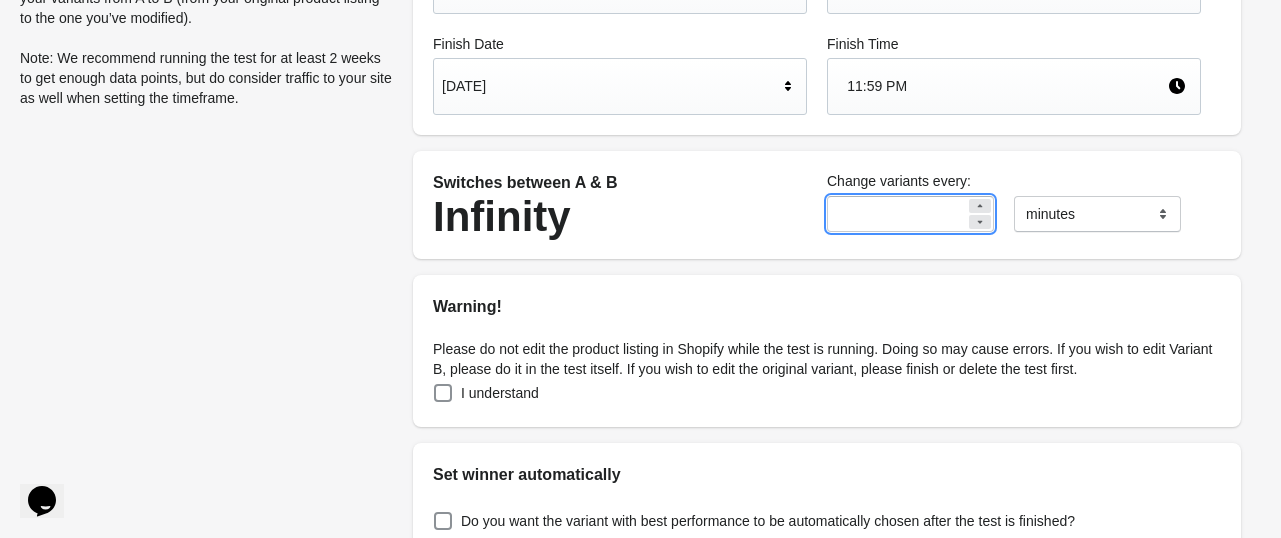 type 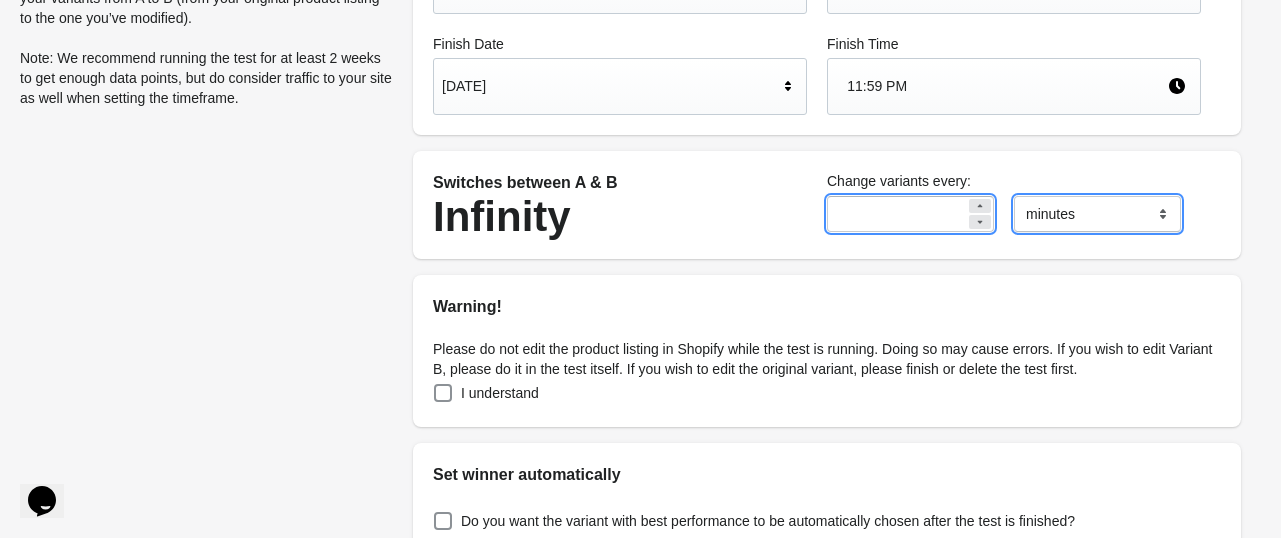 click on "******* ***** ****" at bounding box center (1097, 214) 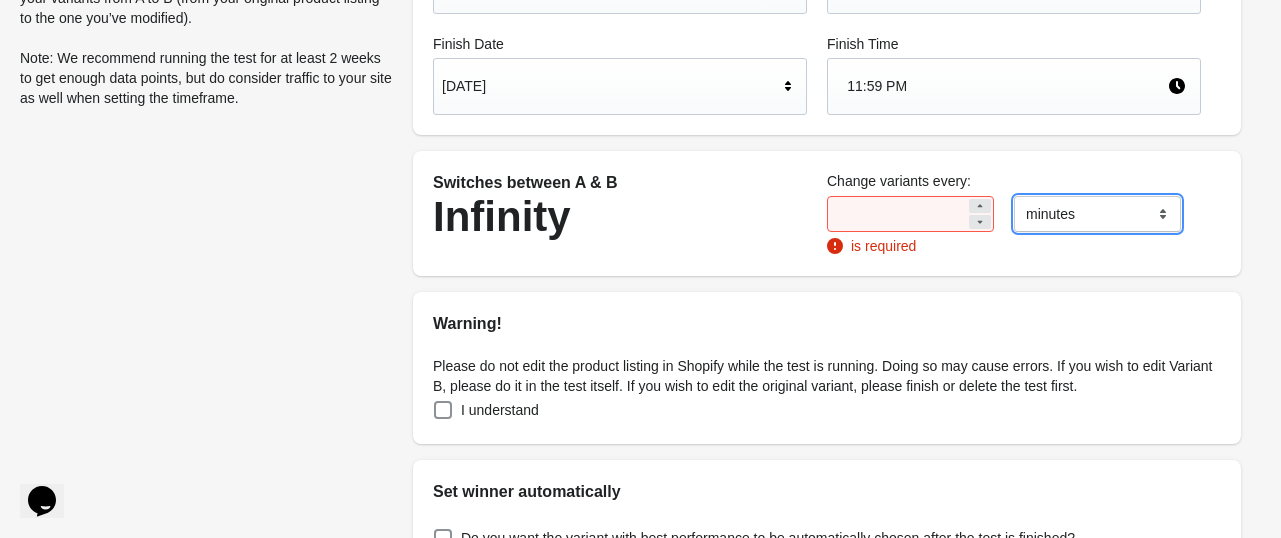 select on "*****" 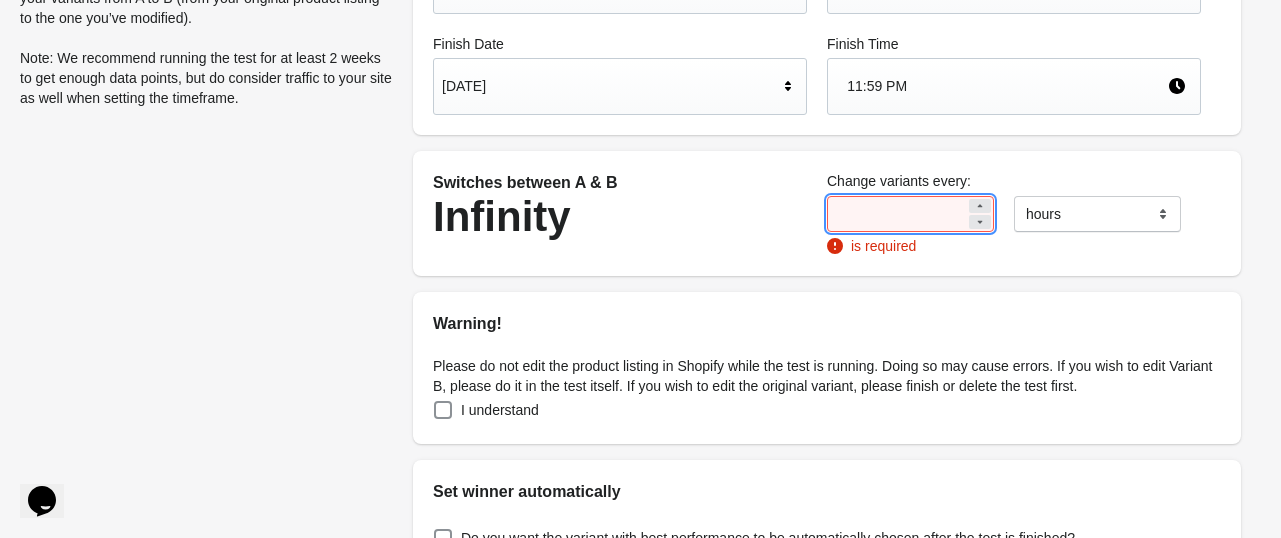 click at bounding box center [896, 214] 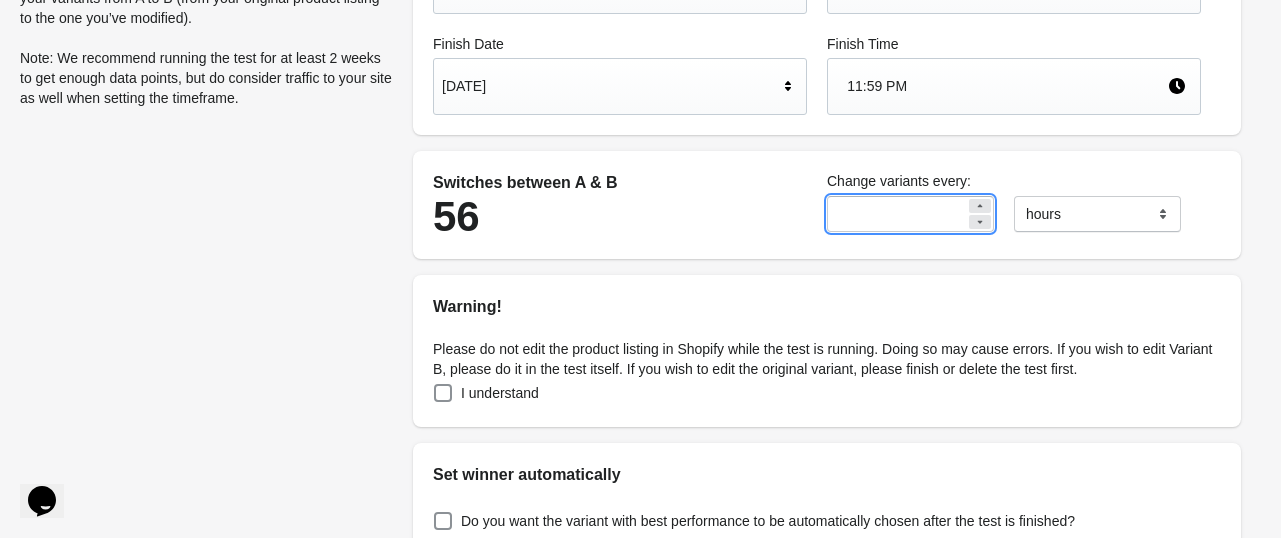 type on "*" 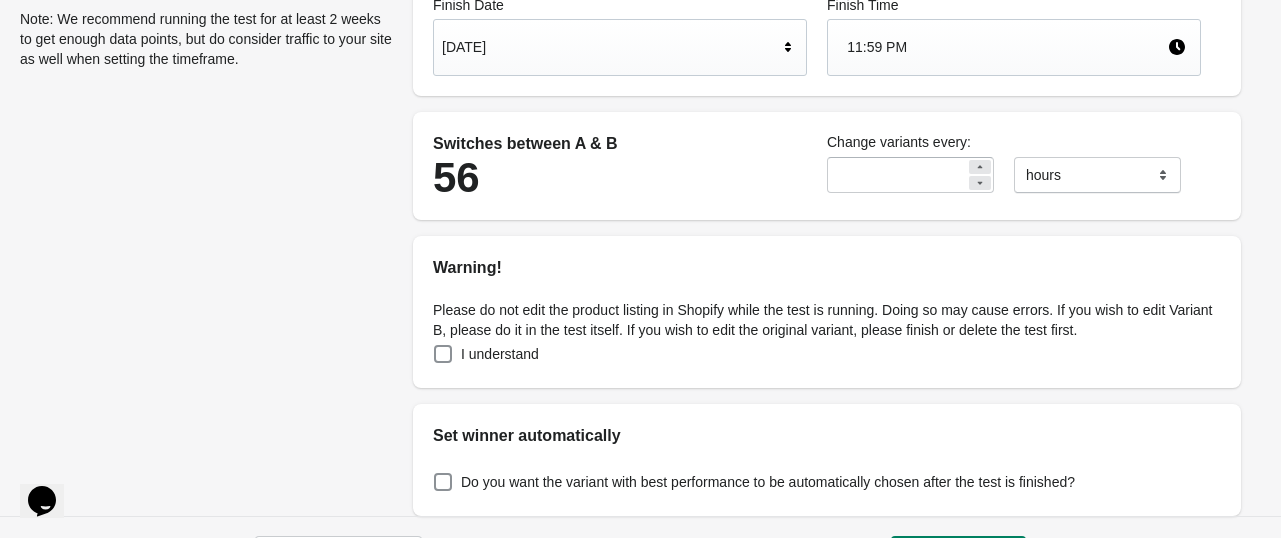 scroll, scrollTop: 348, scrollLeft: 0, axis: vertical 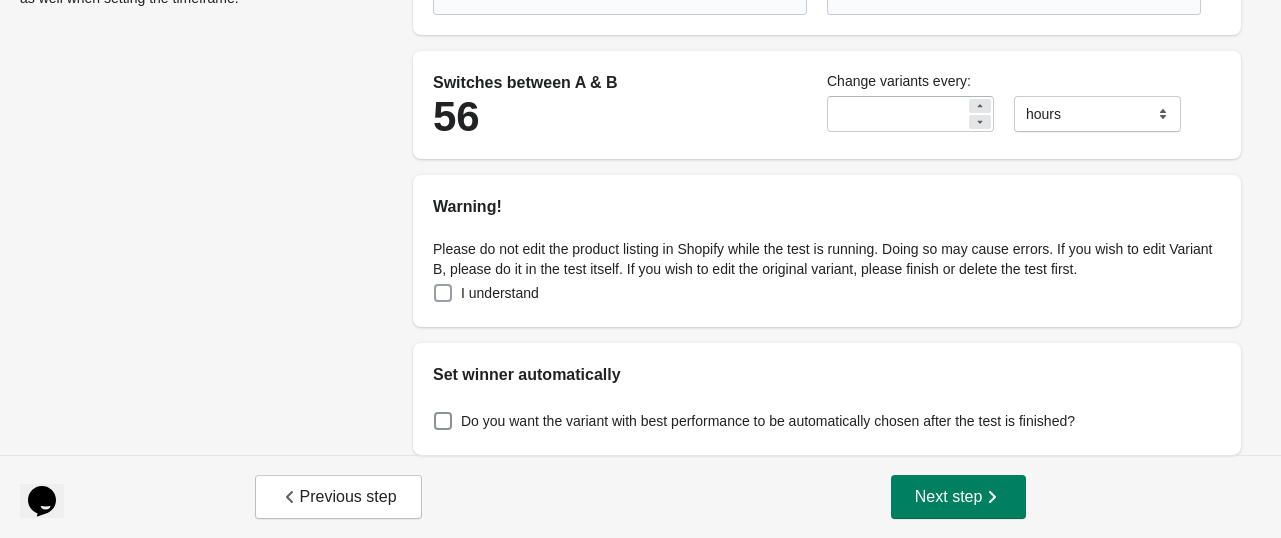 click at bounding box center (443, 293) 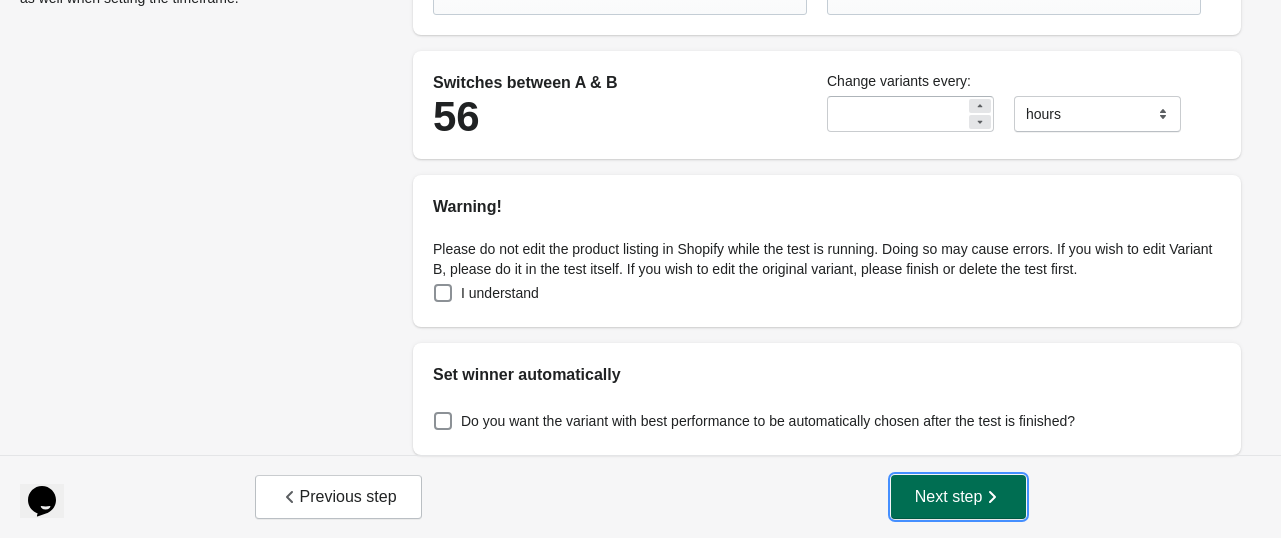 click 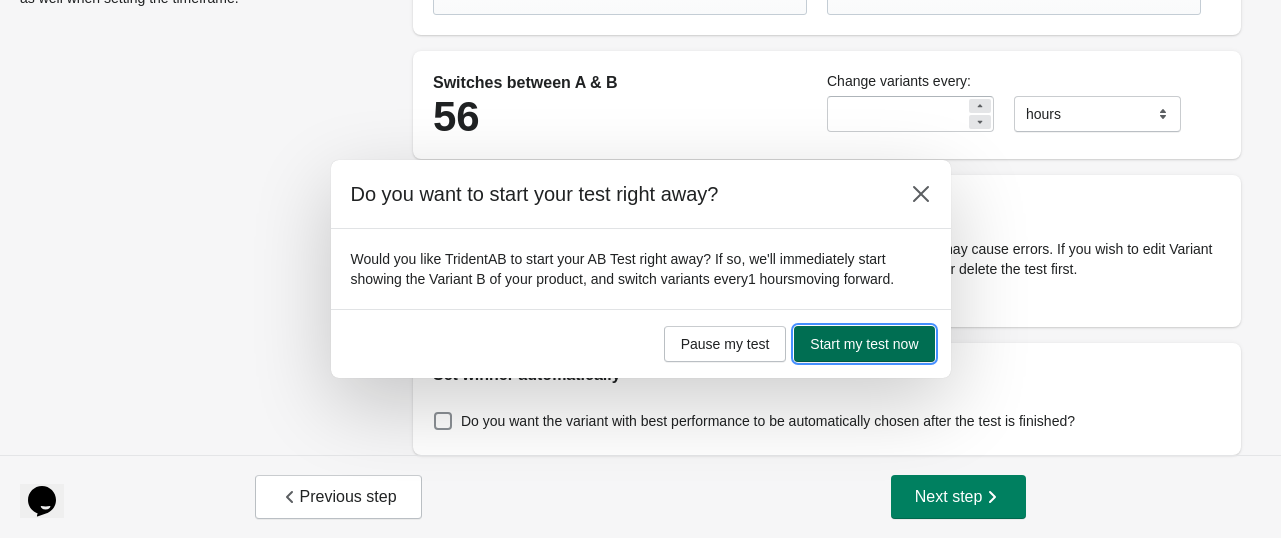 click on "Start my test now" at bounding box center (864, 344) 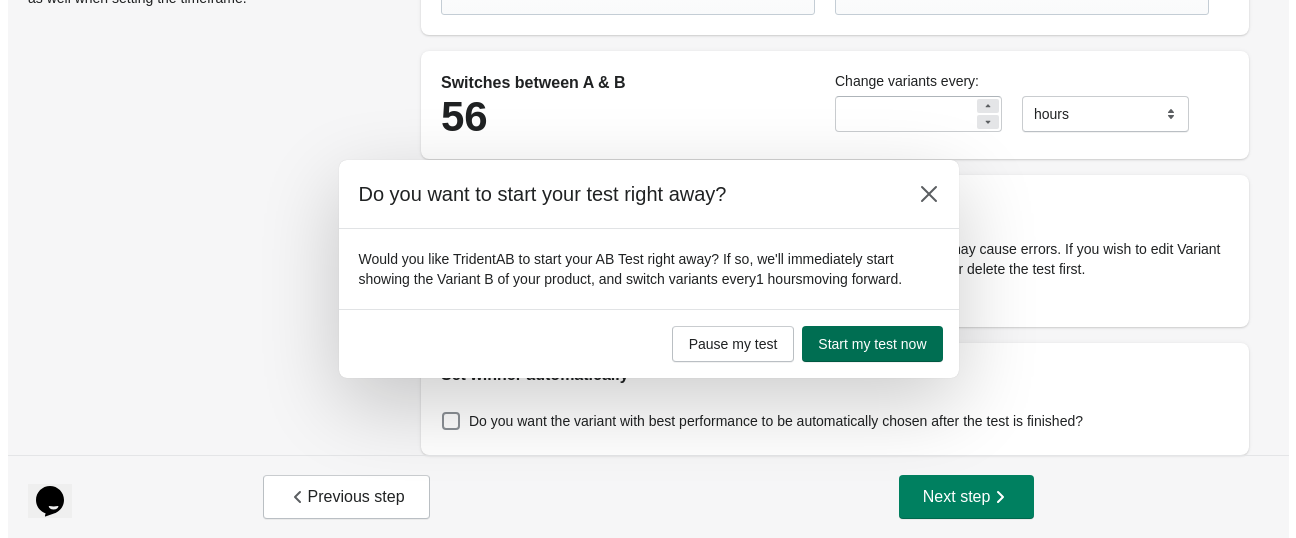 scroll, scrollTop: 0, scrollLeft: 0, axis: both 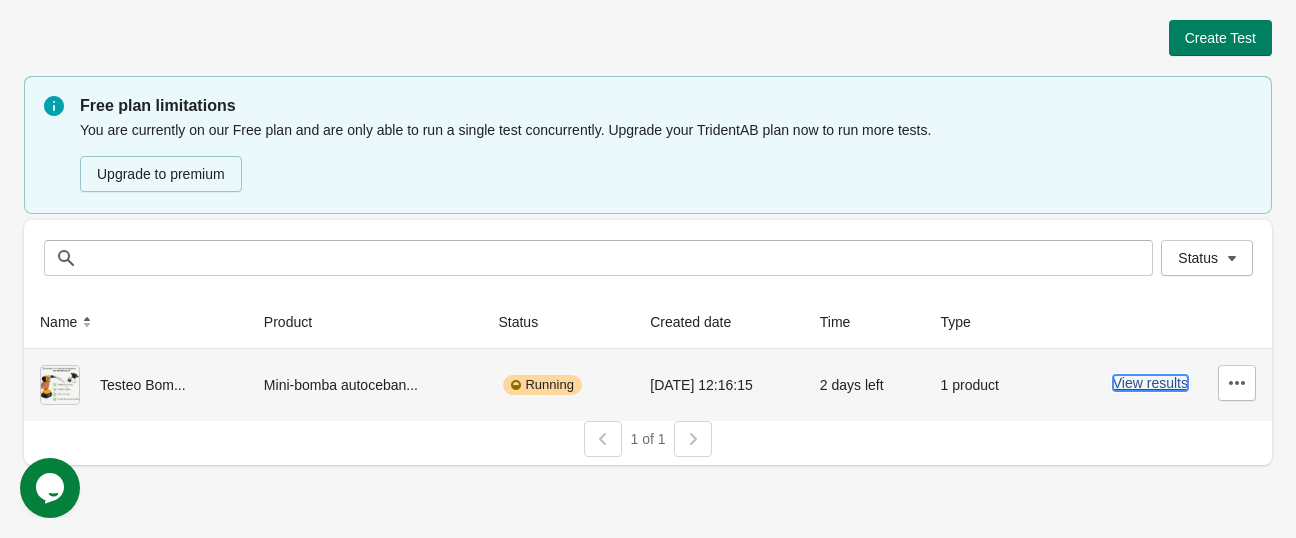 click on "View results" at bounding box center (1150, 383) 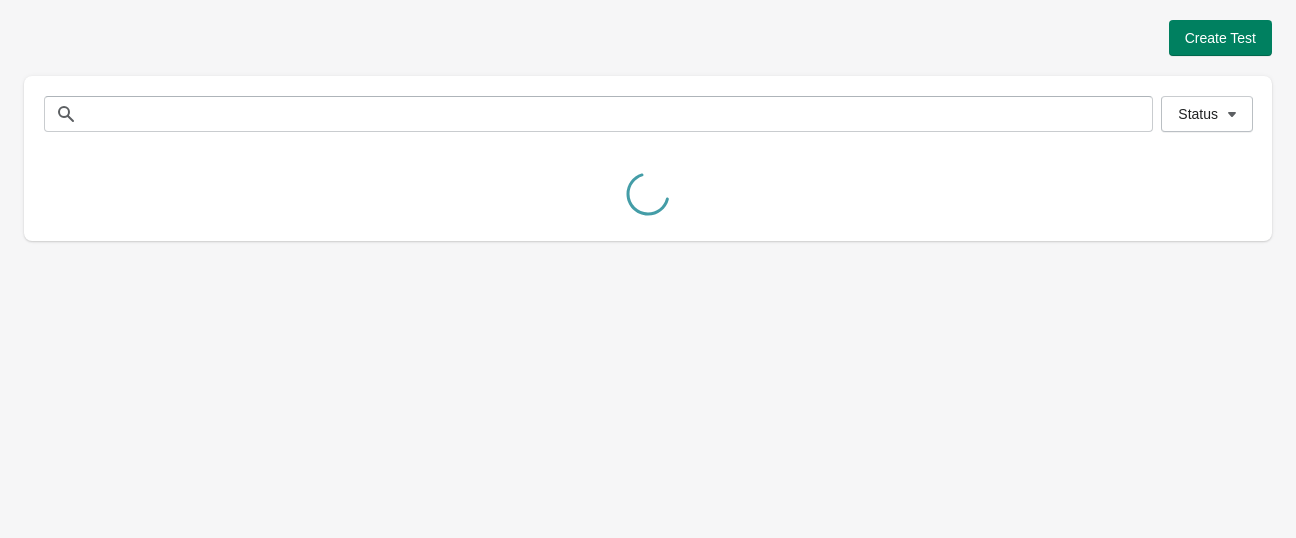scroll, scrollTop: 0, scrollLeft: 0, axis: both 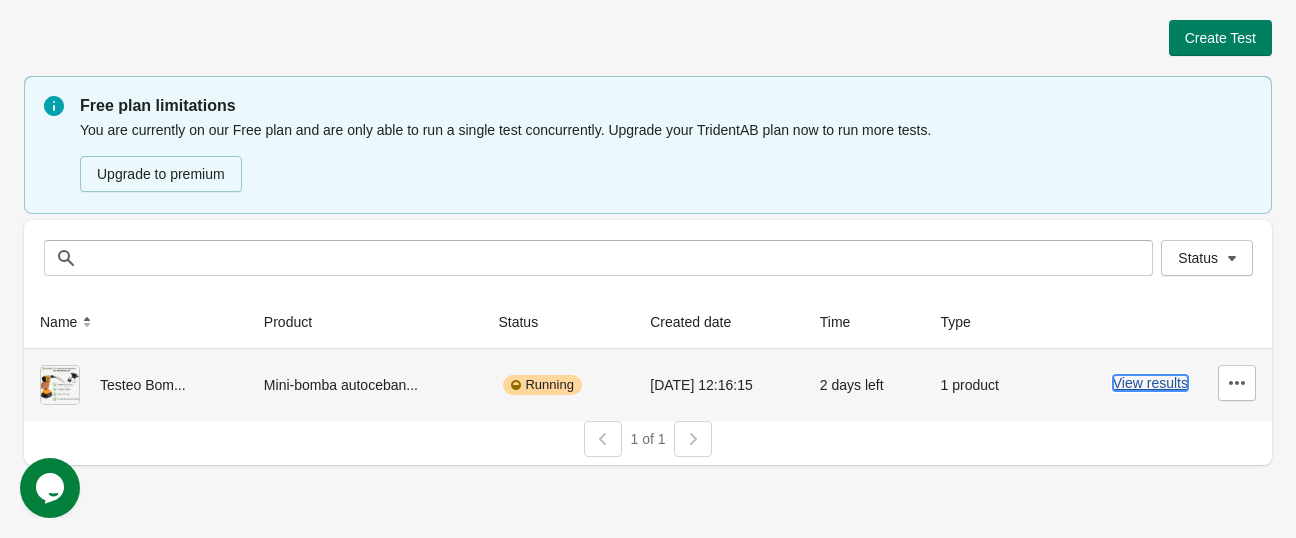 click on "View results" at bounding box center [1150, 383] 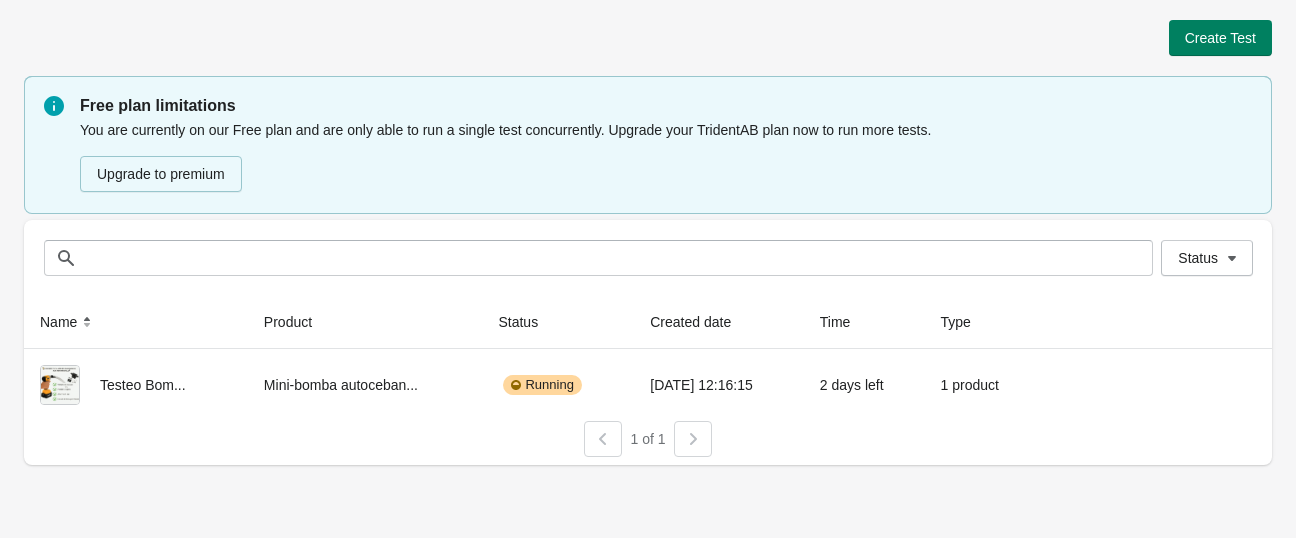 scroll, scrollTop: 0, scrollLeft: 0, axis: both 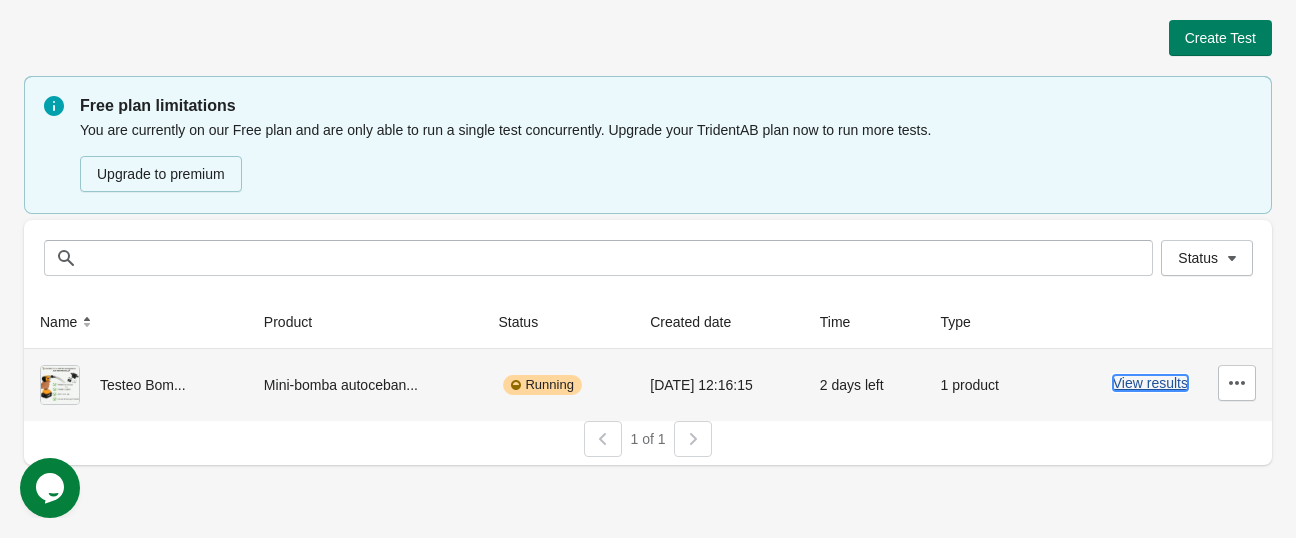 click on "View results" at bounding box center (1150, 383) 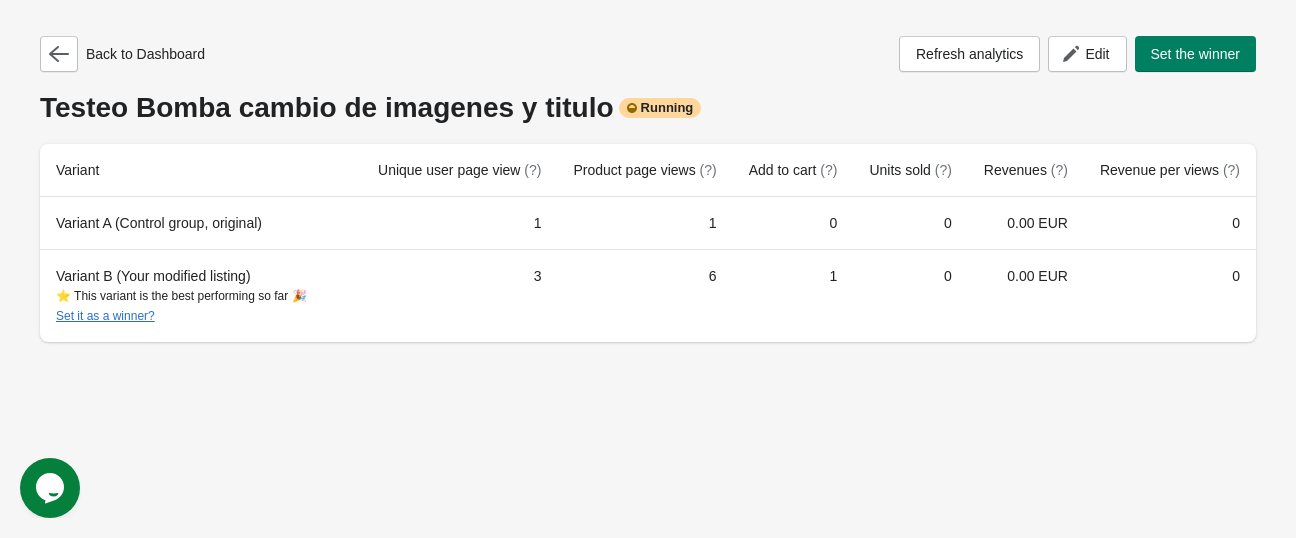 scroll, scrollTop: 0, scrollLeft: 0, axis: both 